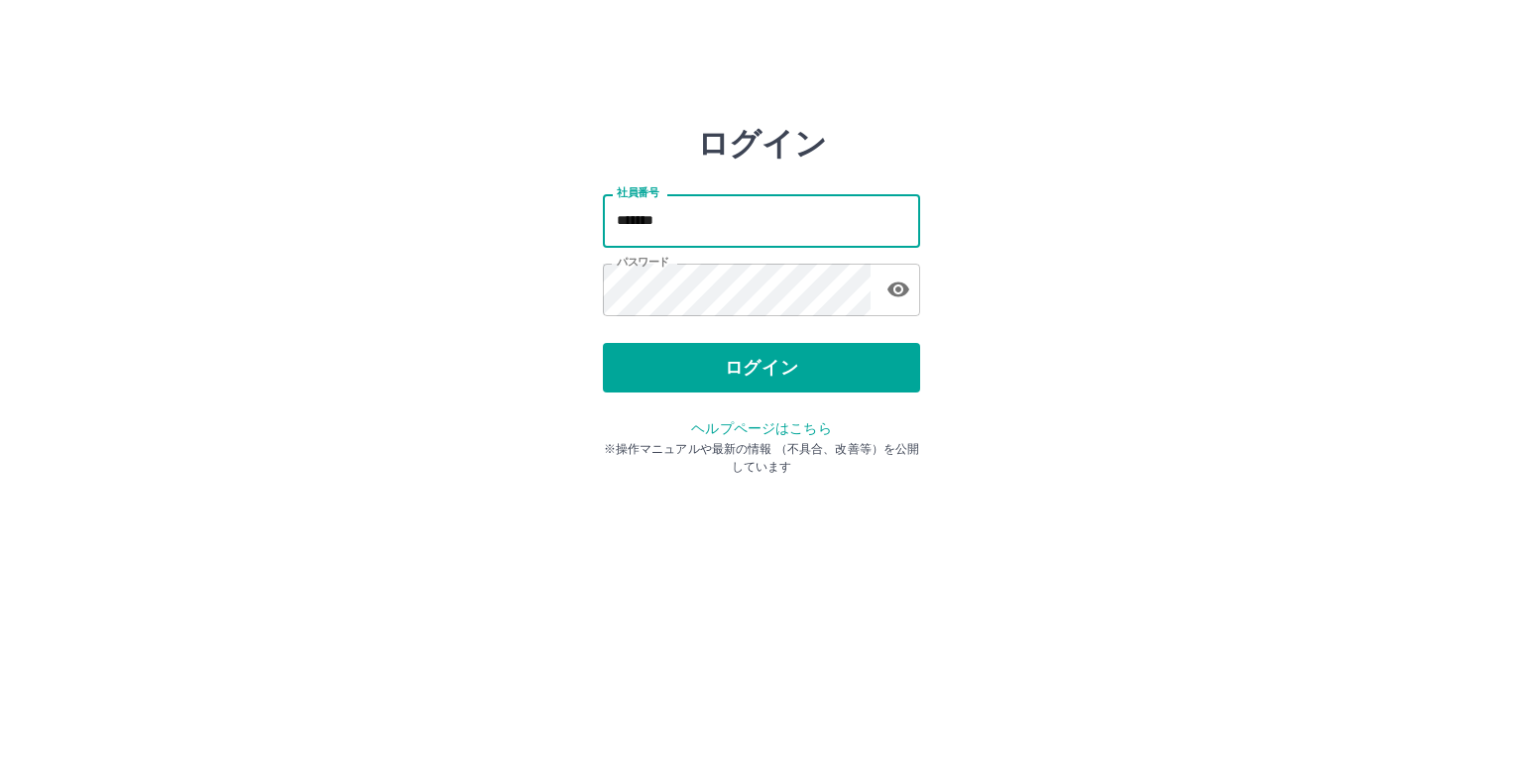 scroll, scrollTop: 0, scrollLeft: 0, axis: both 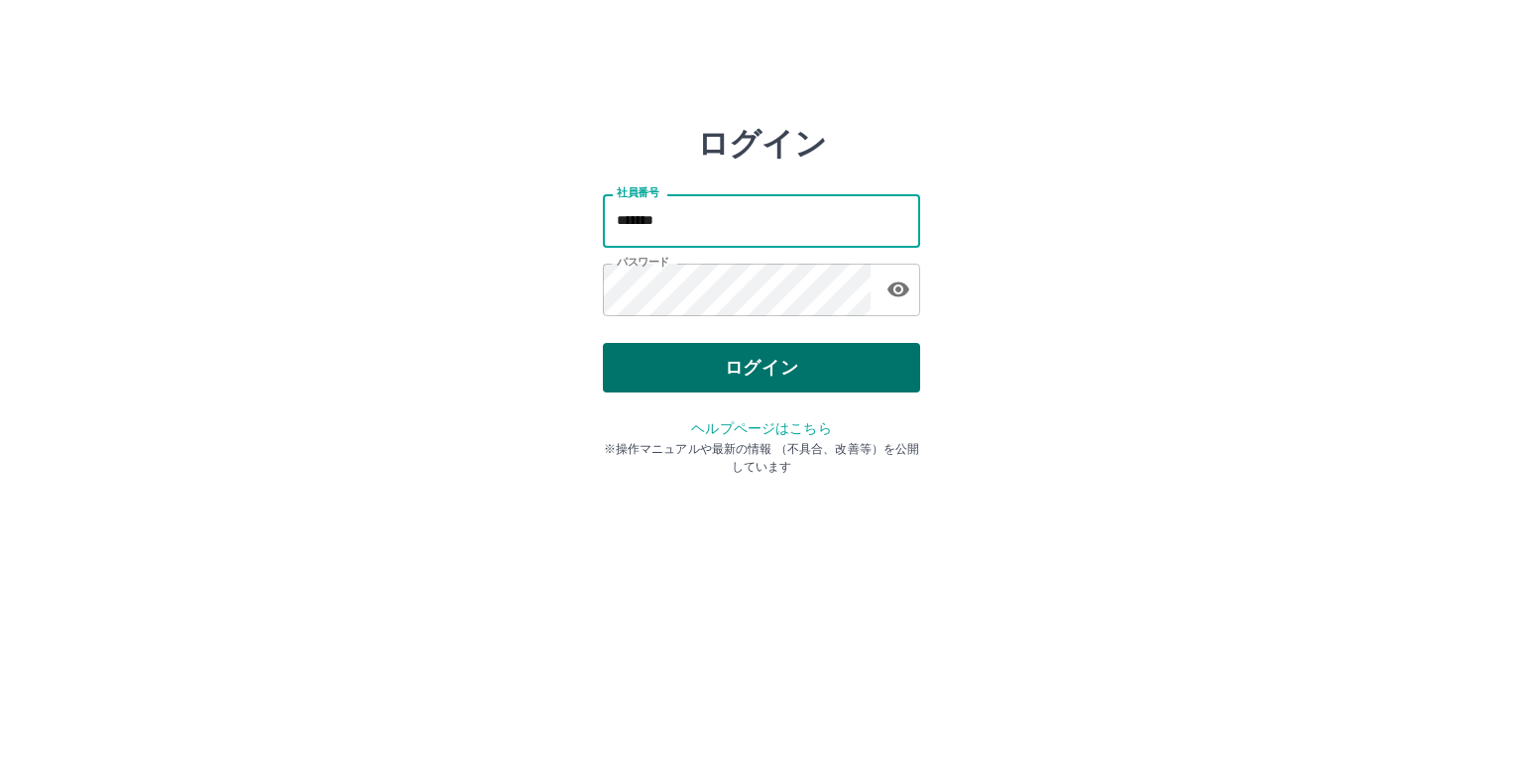 type on "*******" 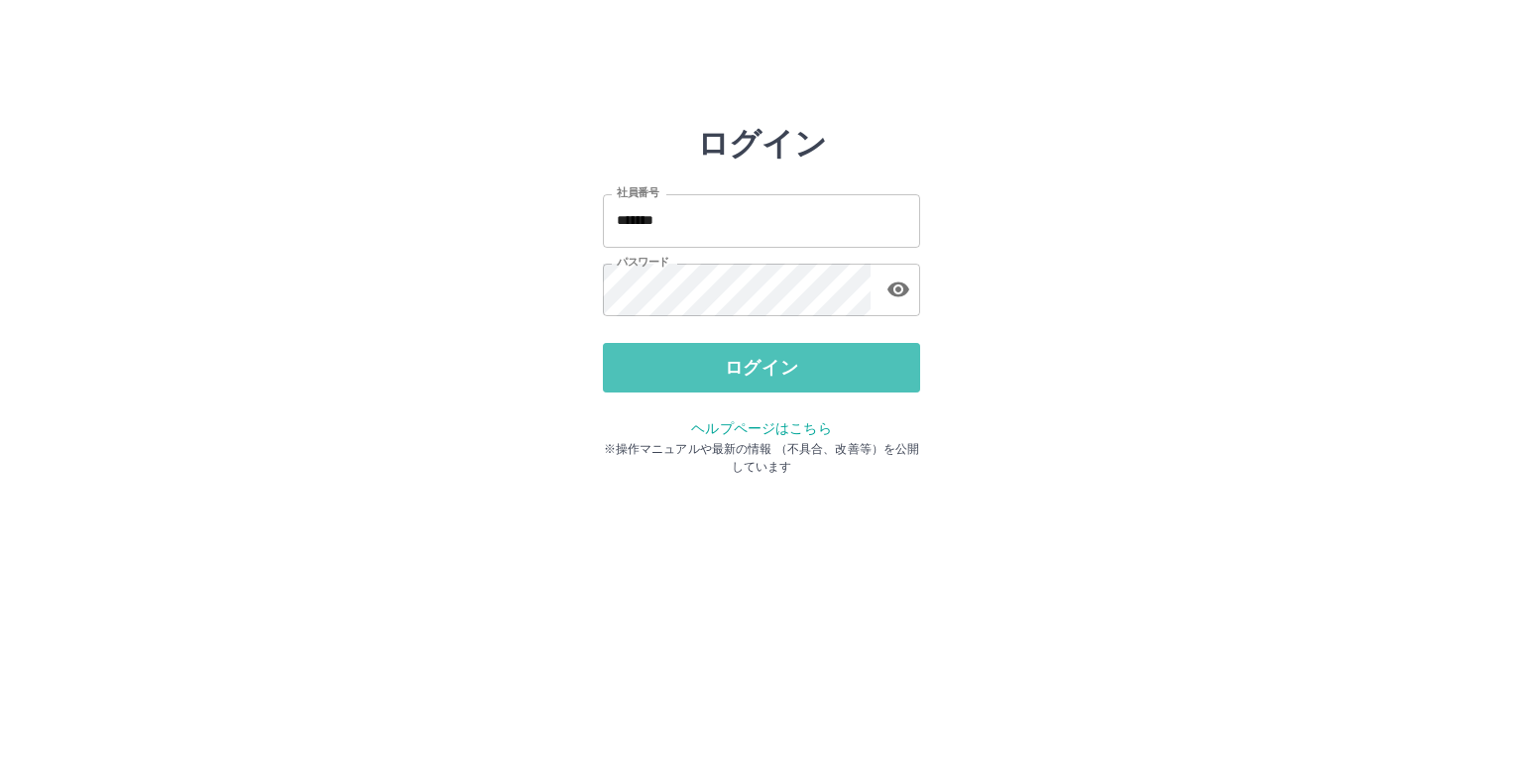 drag, startPoint x: 705, startPoint y: 362, endPoint x: 690, endPoint y: 365, distance: 15.297059 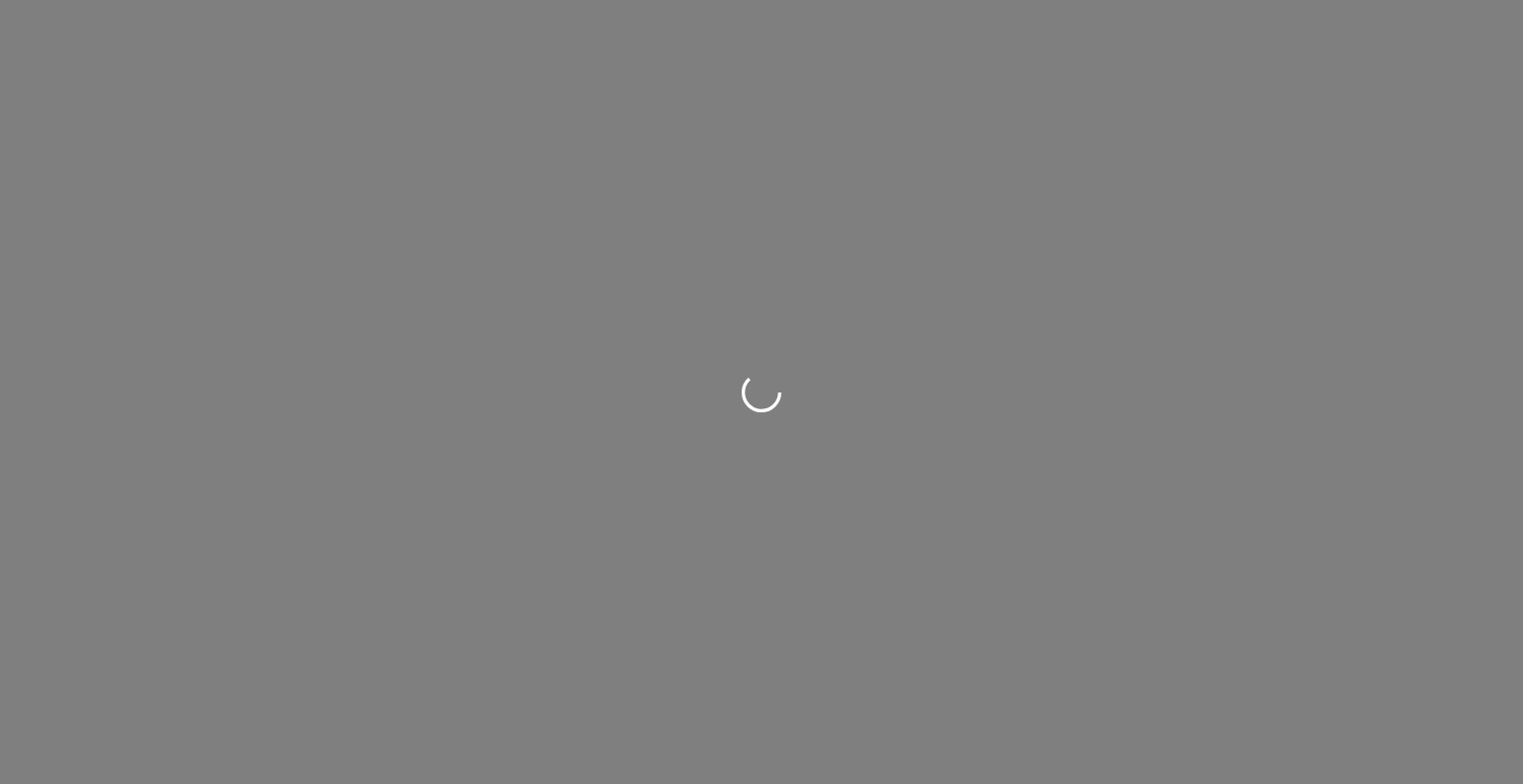 scroll, scrollTop: 0, scrollLeft: 0, axis: both 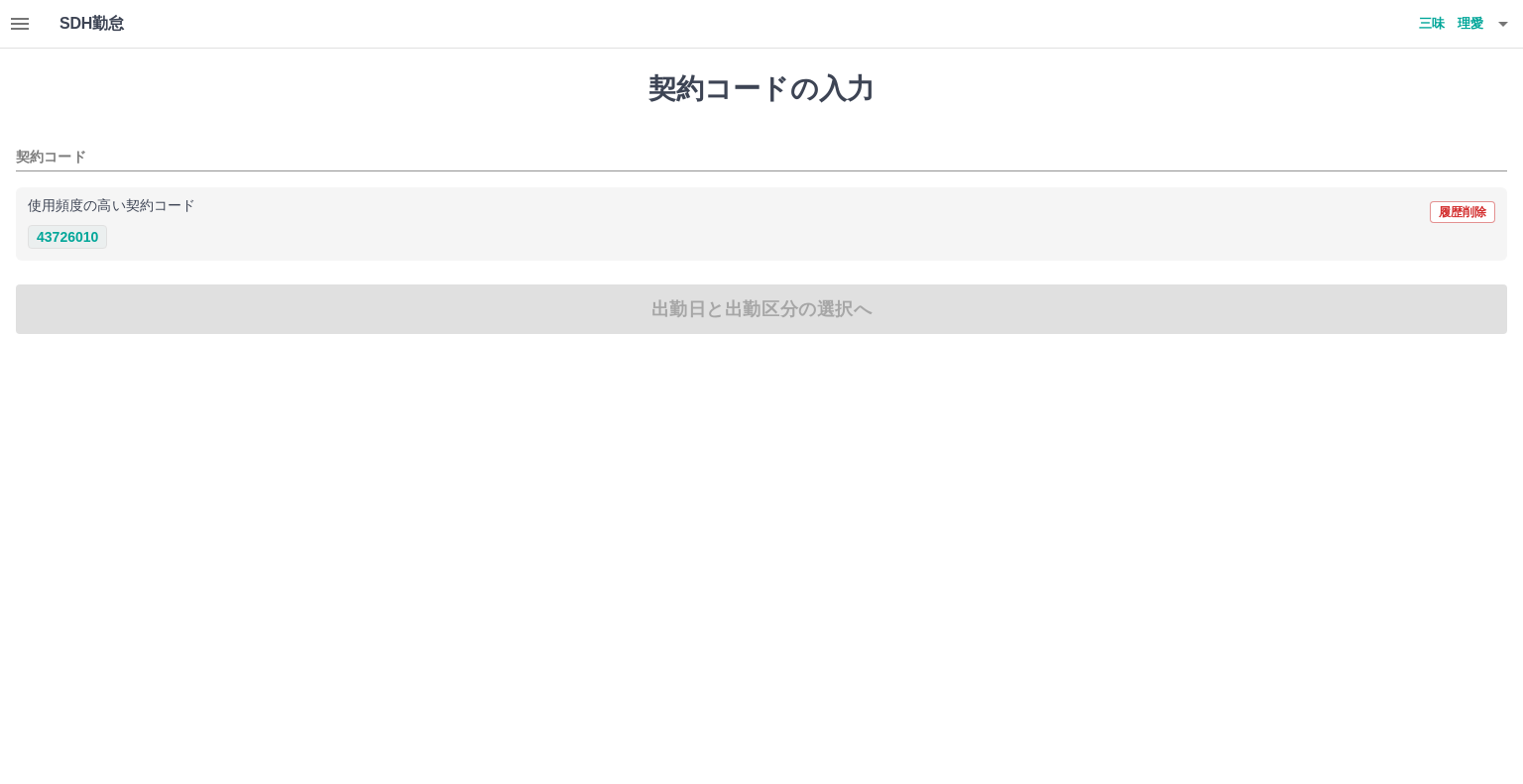 click on "43726010" at bounding box center (67, 237) 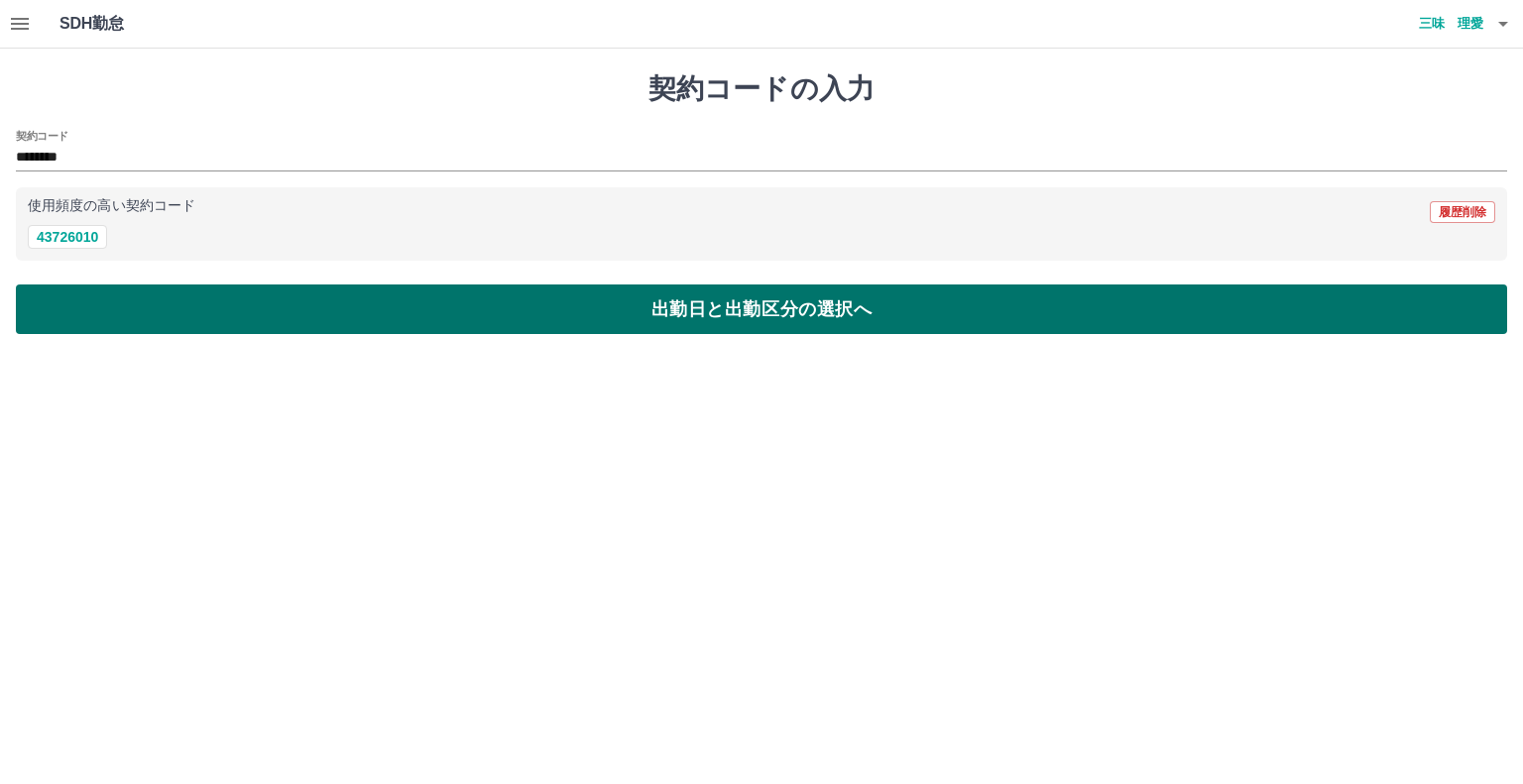 click on "出勤日と出勤区分の選択へ" at bounding box center (762, 309) 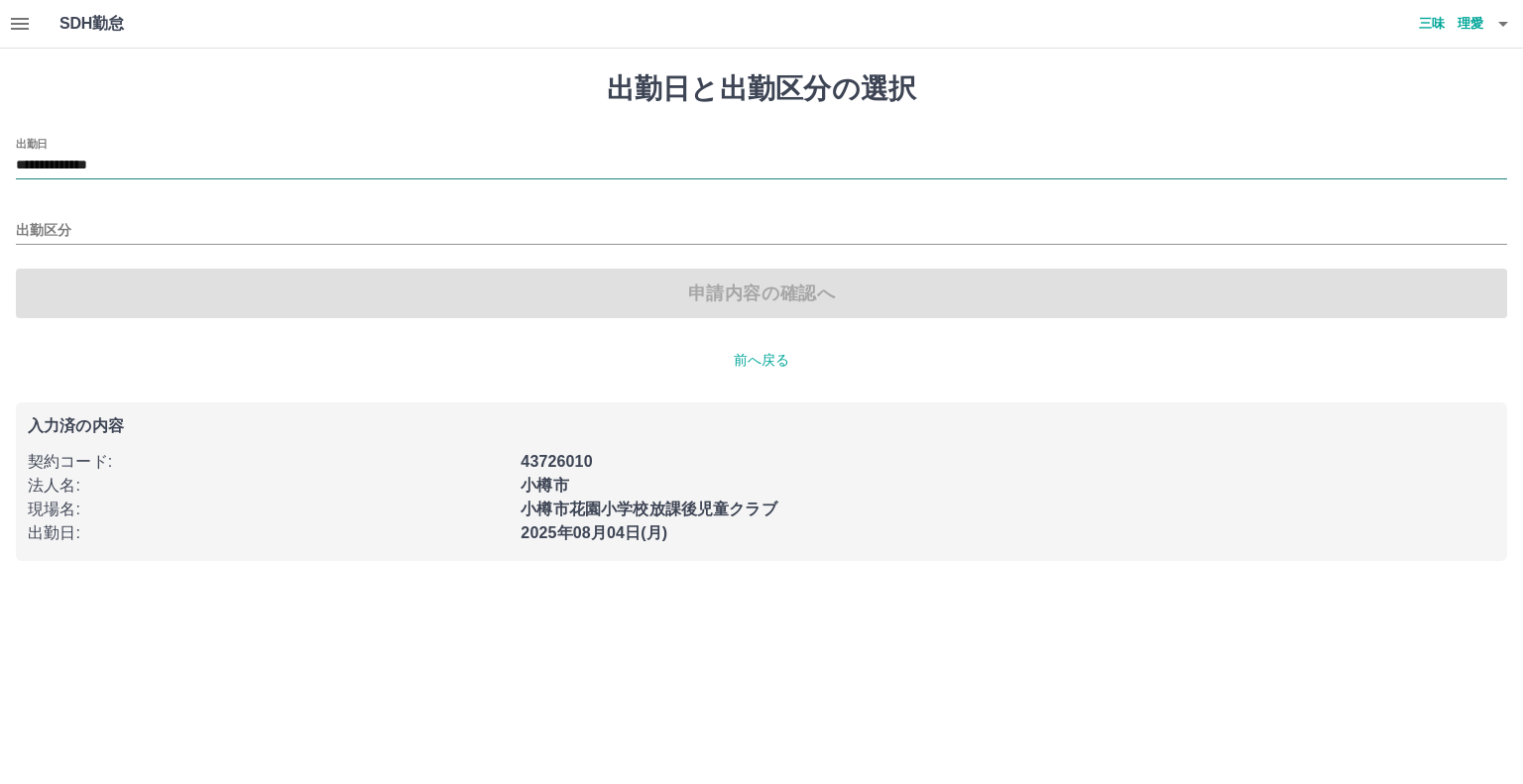 click on "**********" at bounding box center [762, 166] 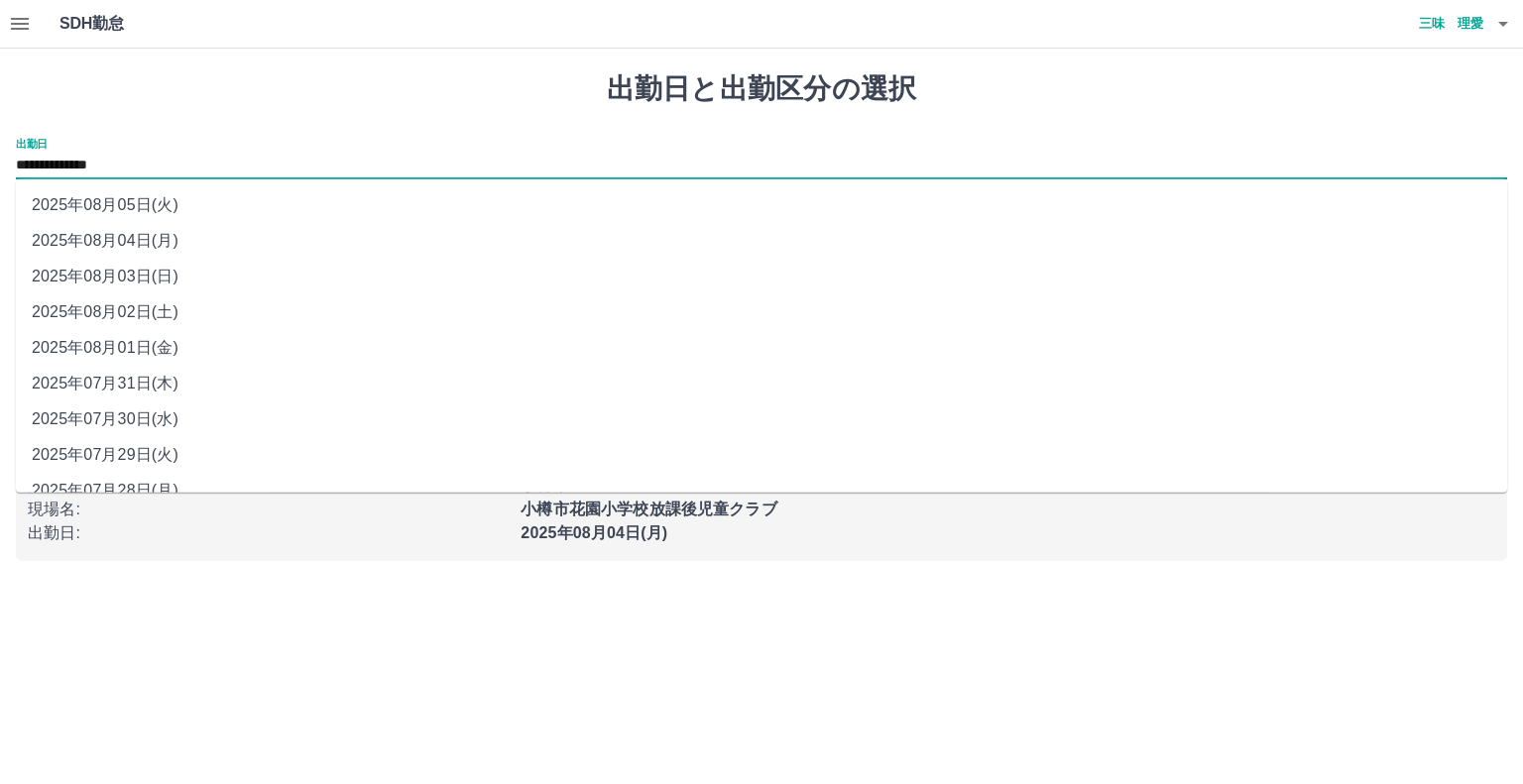 click on "2025年08月03日(日)" at bounding box center (762, 277) 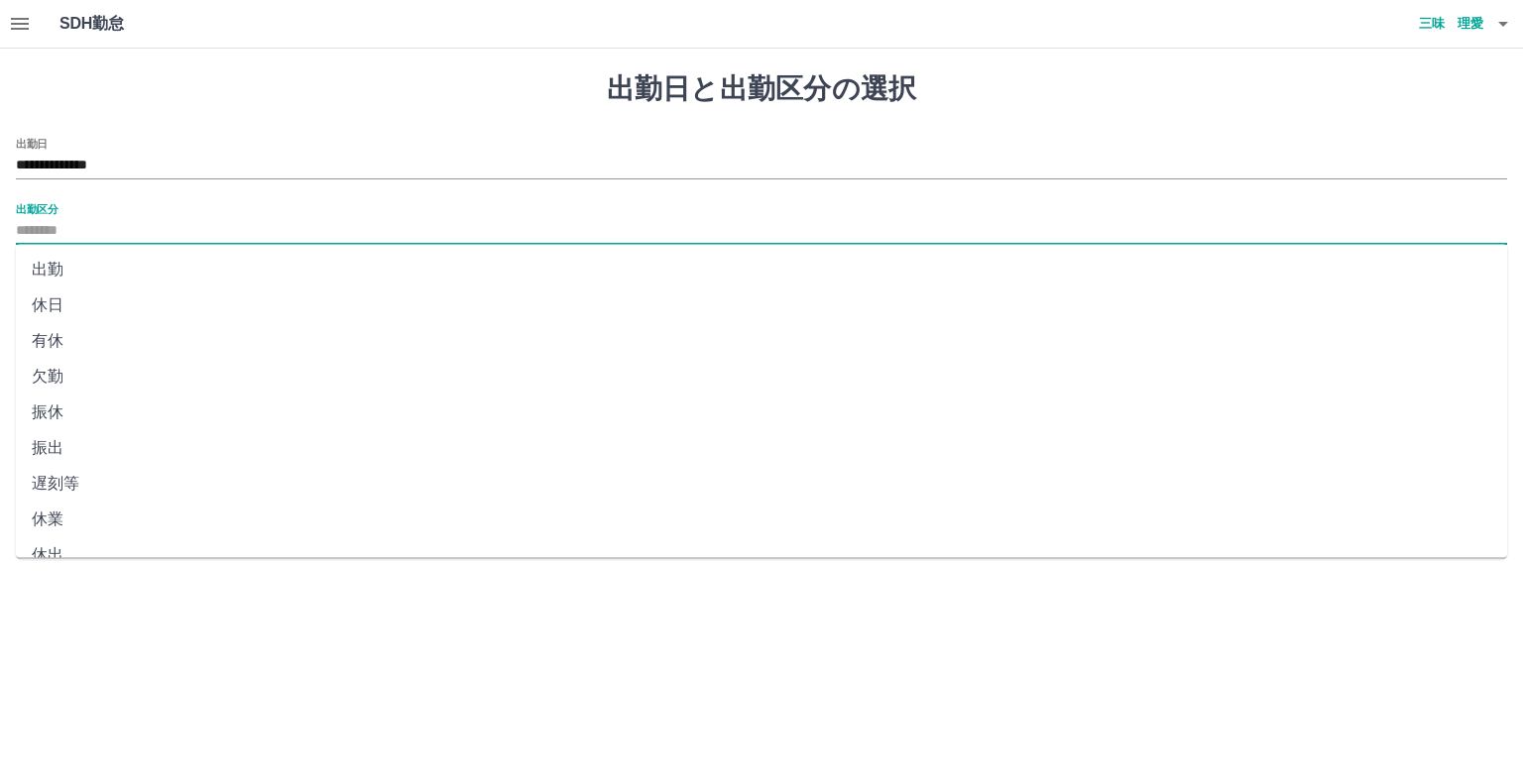 click on "出勤区分" at bounding box center (762, 231) 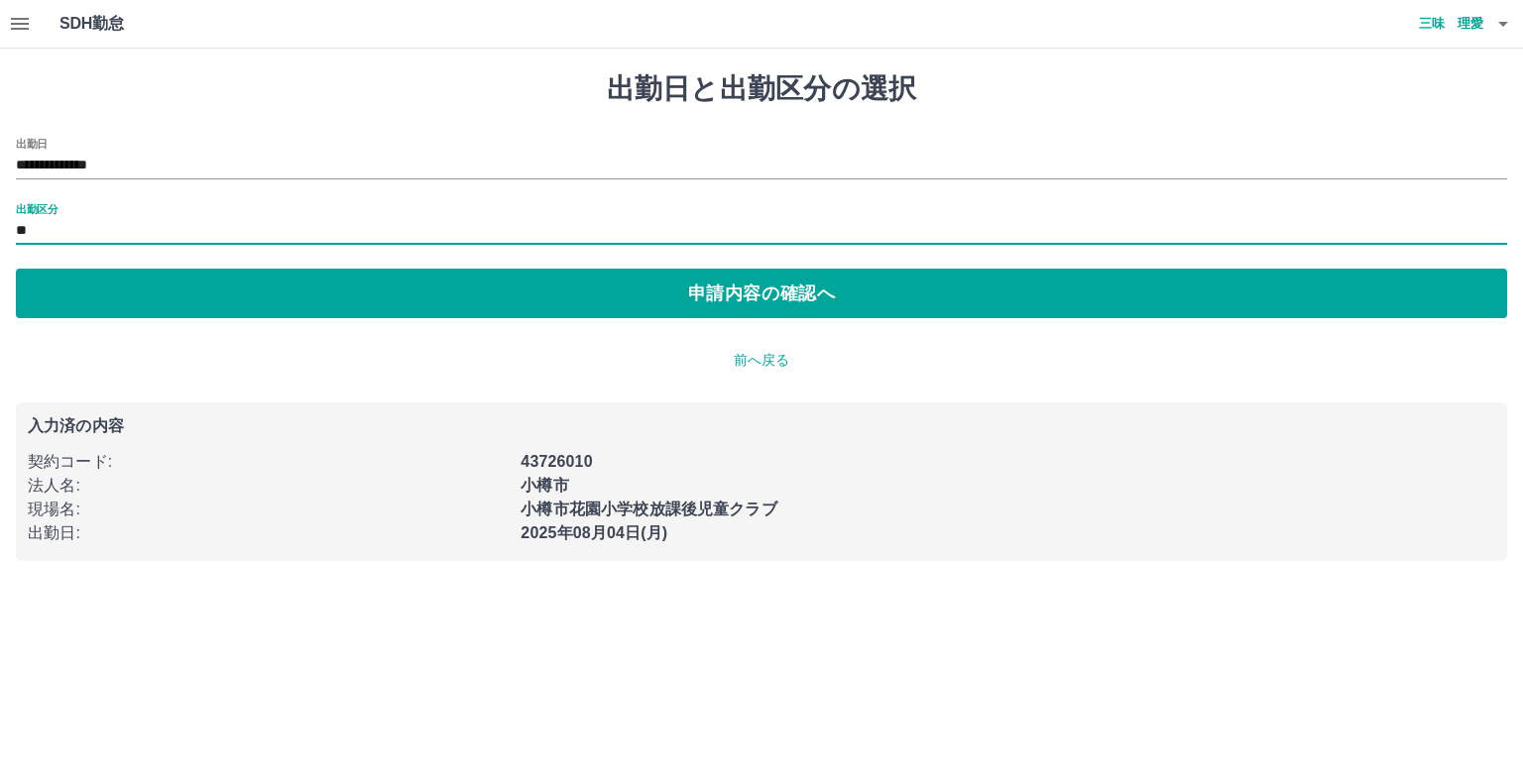 click on "出勤区分 **" at bounding box center [762, 224] 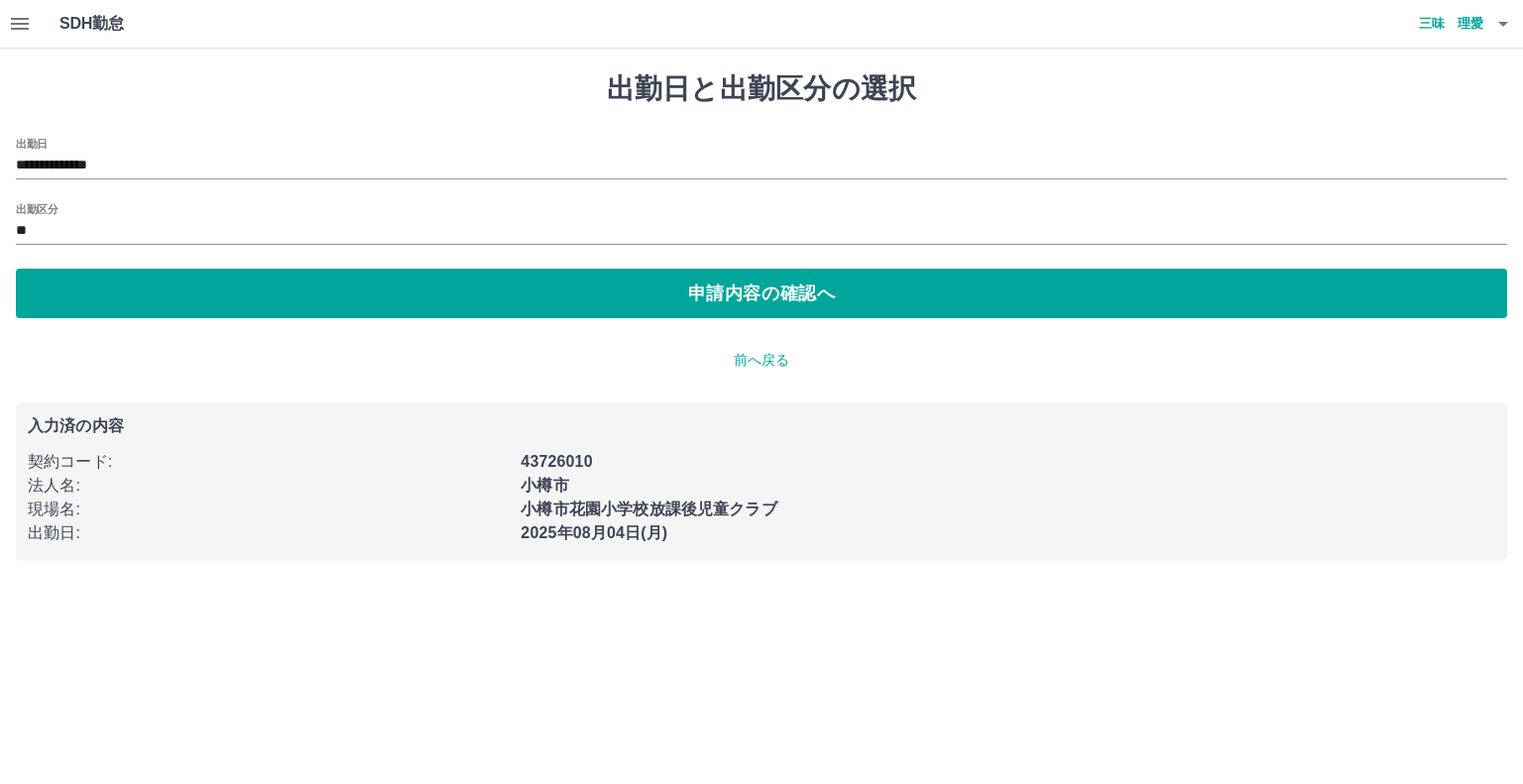 click on "**********" at bounding box center [762, 228] 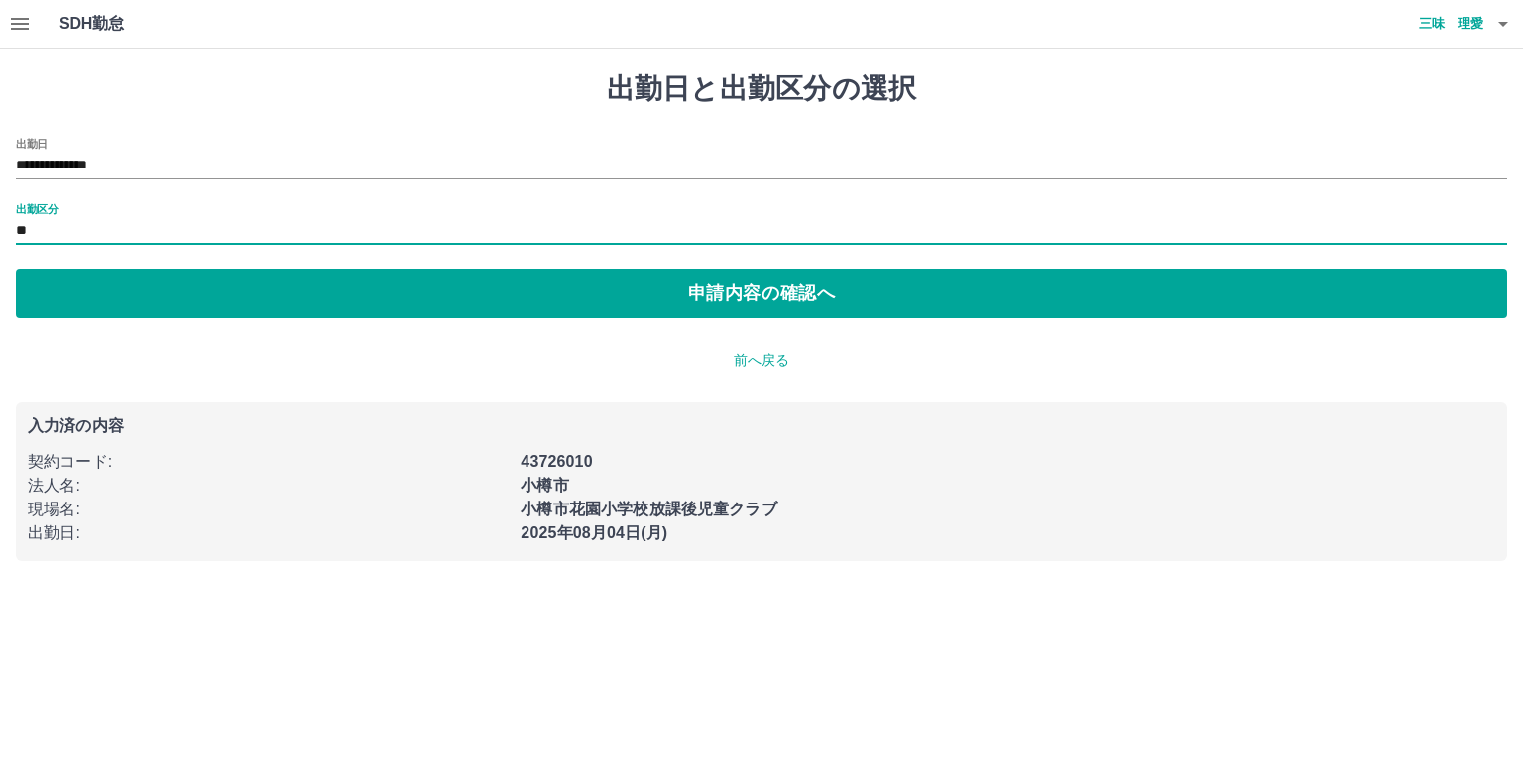 click on "出勤区分 **" at bounding box center (762, 224) 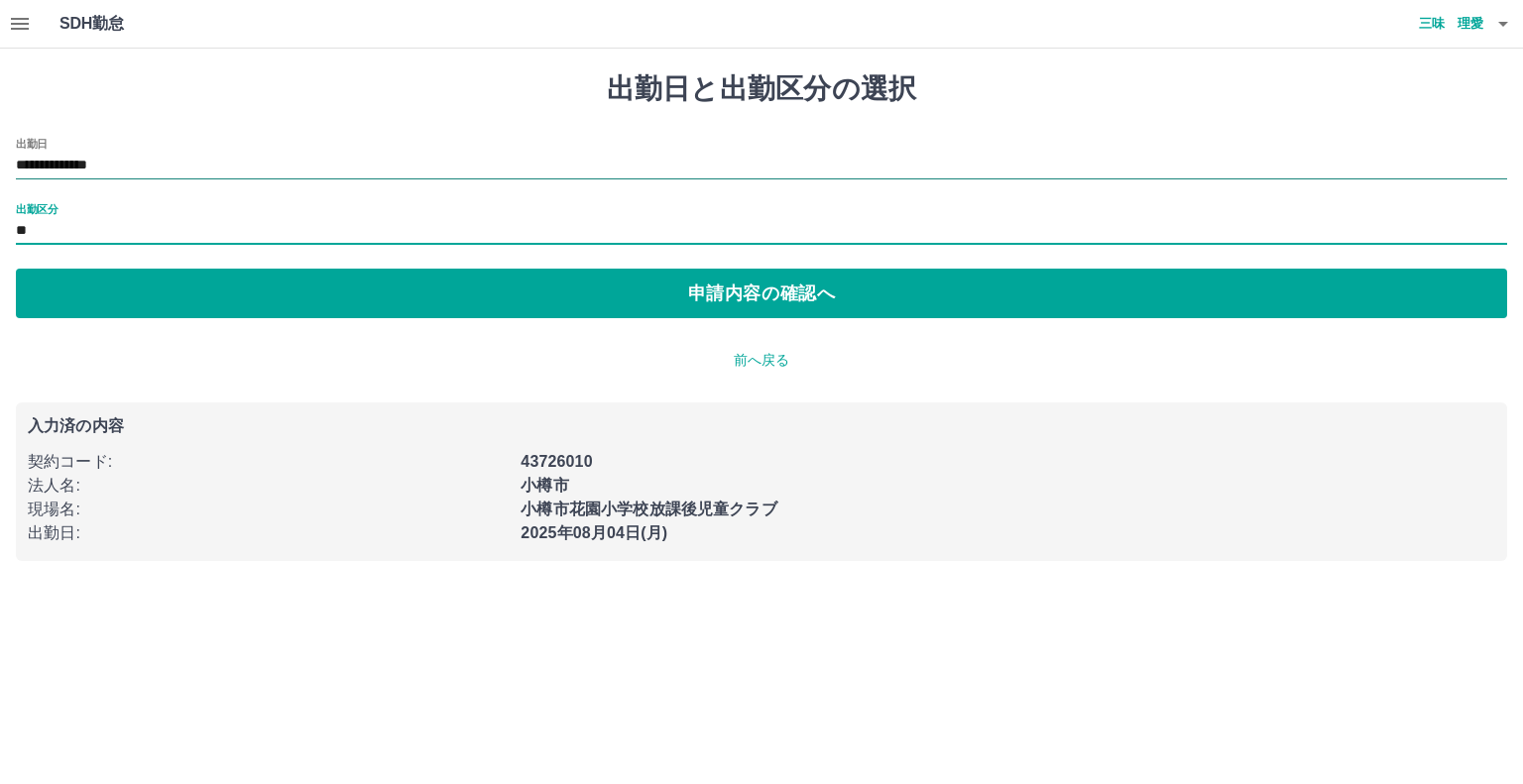 click on "**********" at bounding box center (762, 159) 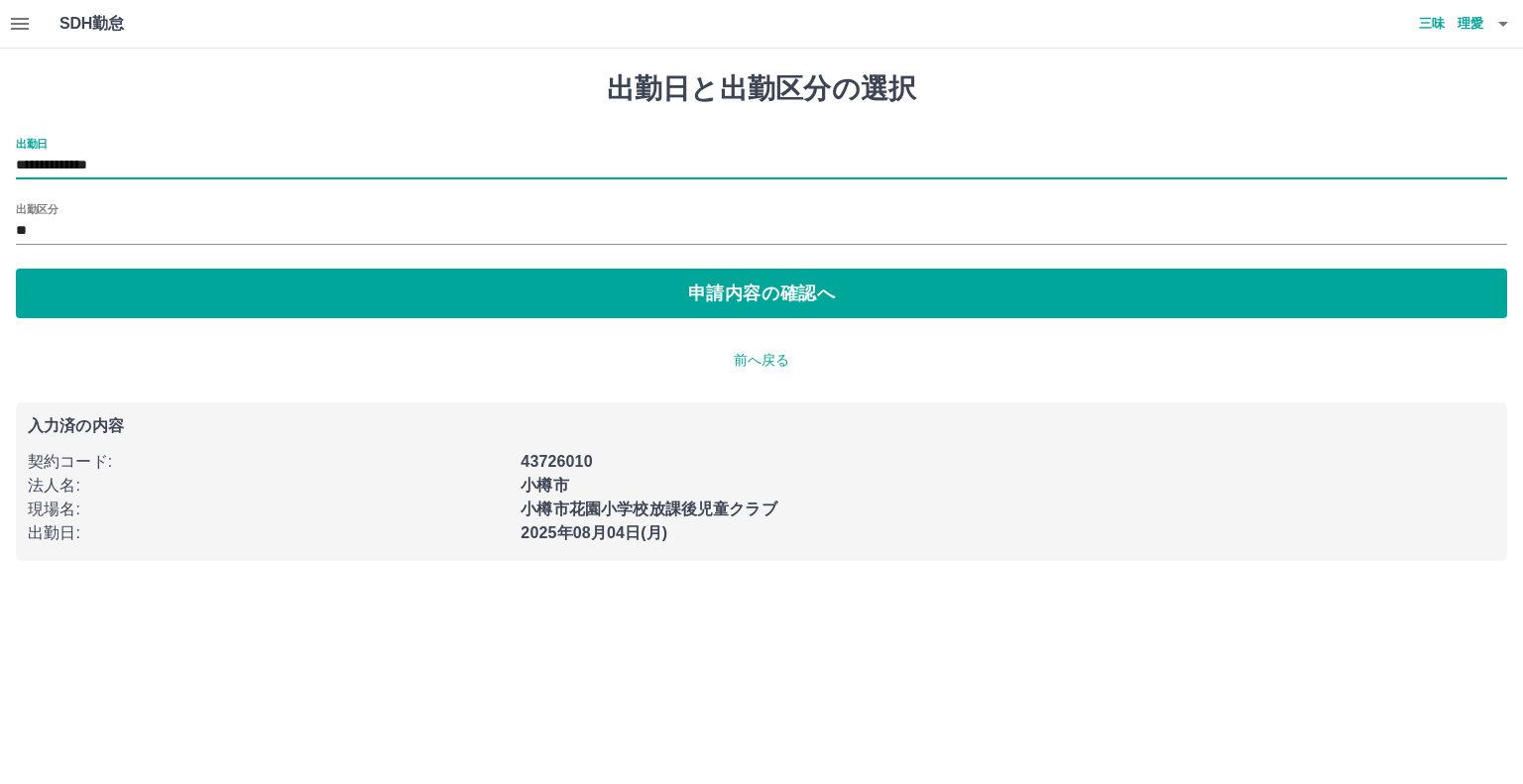 click on "出勤区分" at bounding box center (37, 208) 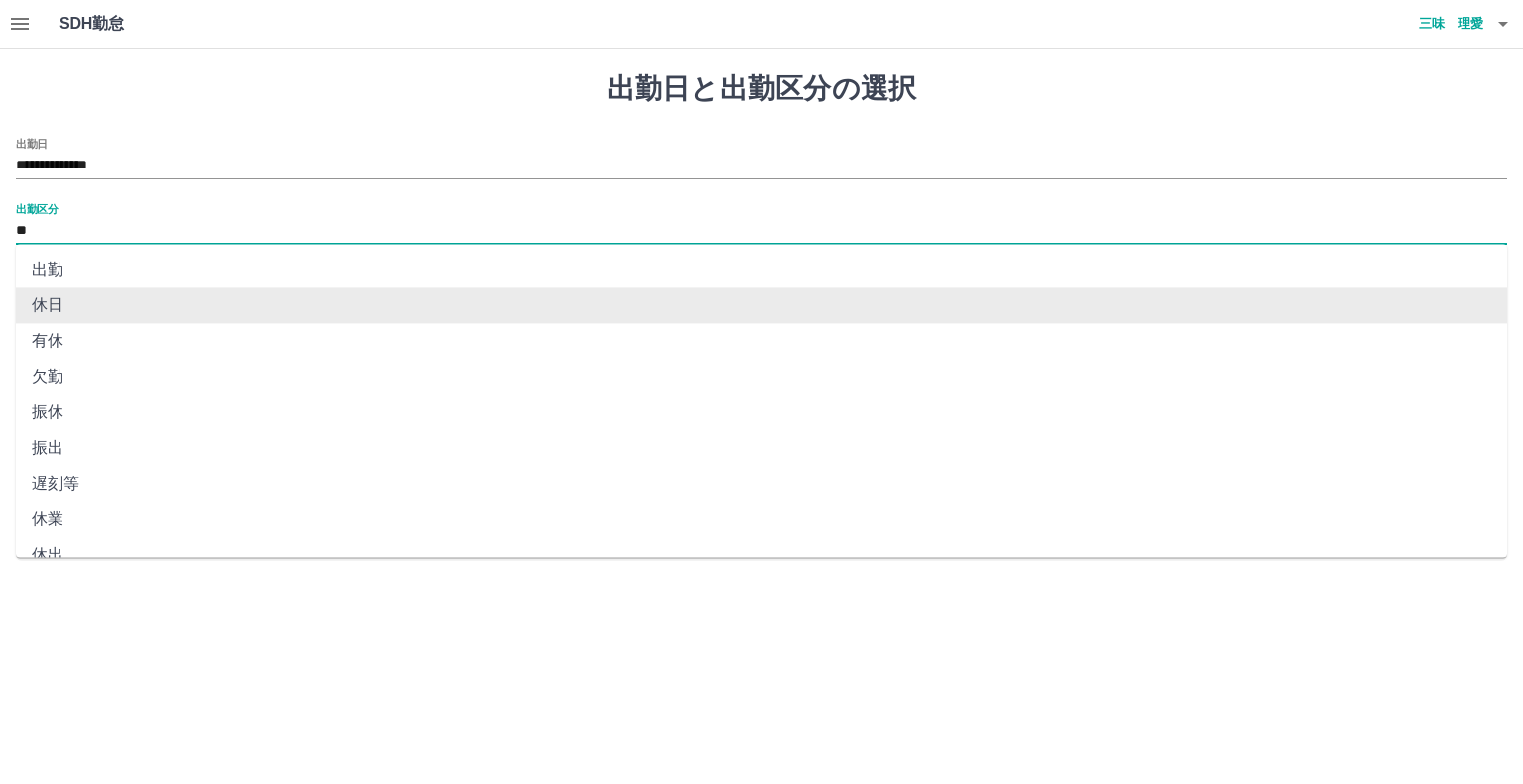 click on "**" at bounding box center (762, 231) 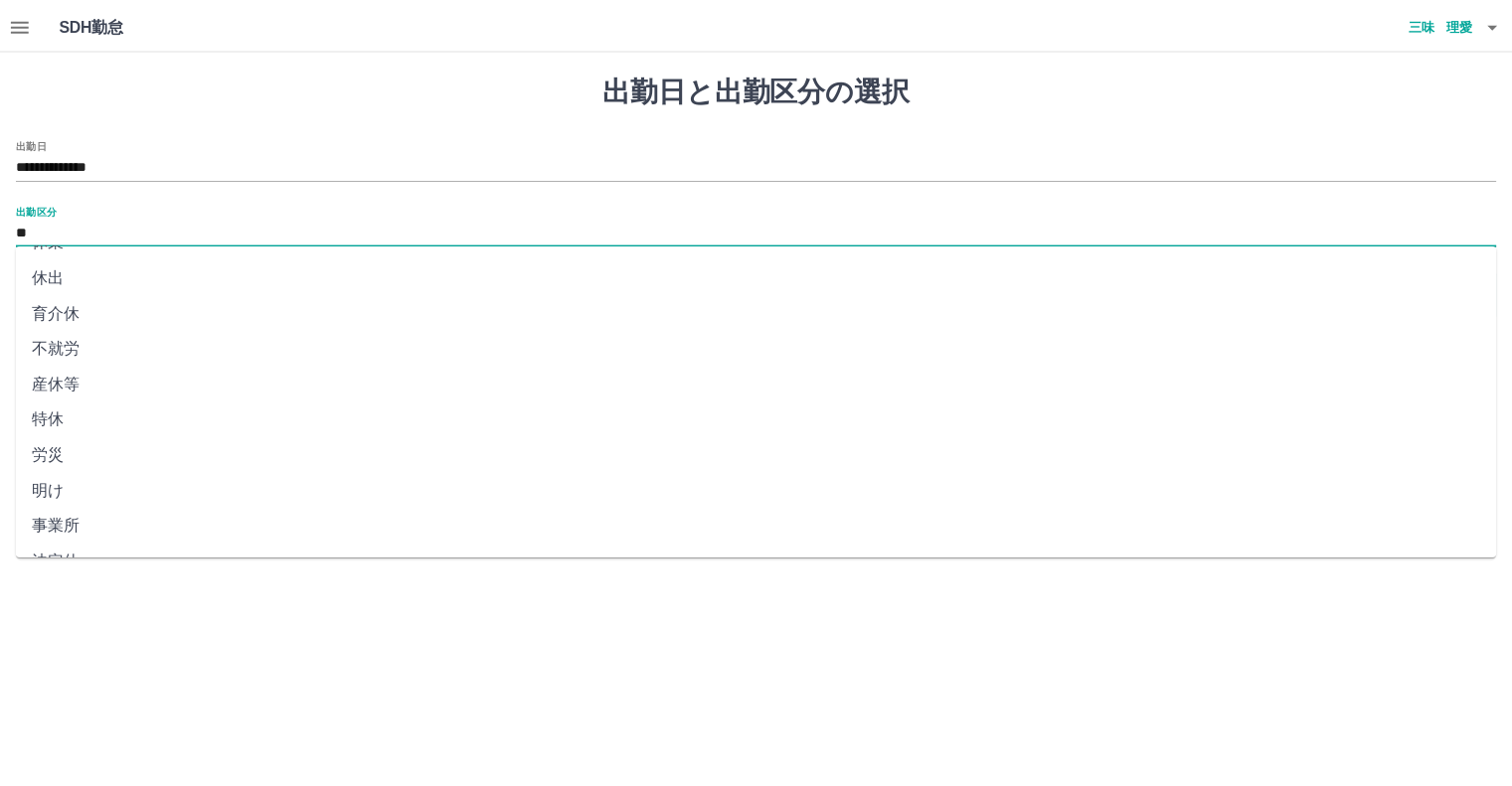 scroll, scrollTop: 298, scrollLeft: 0, axis: vertical 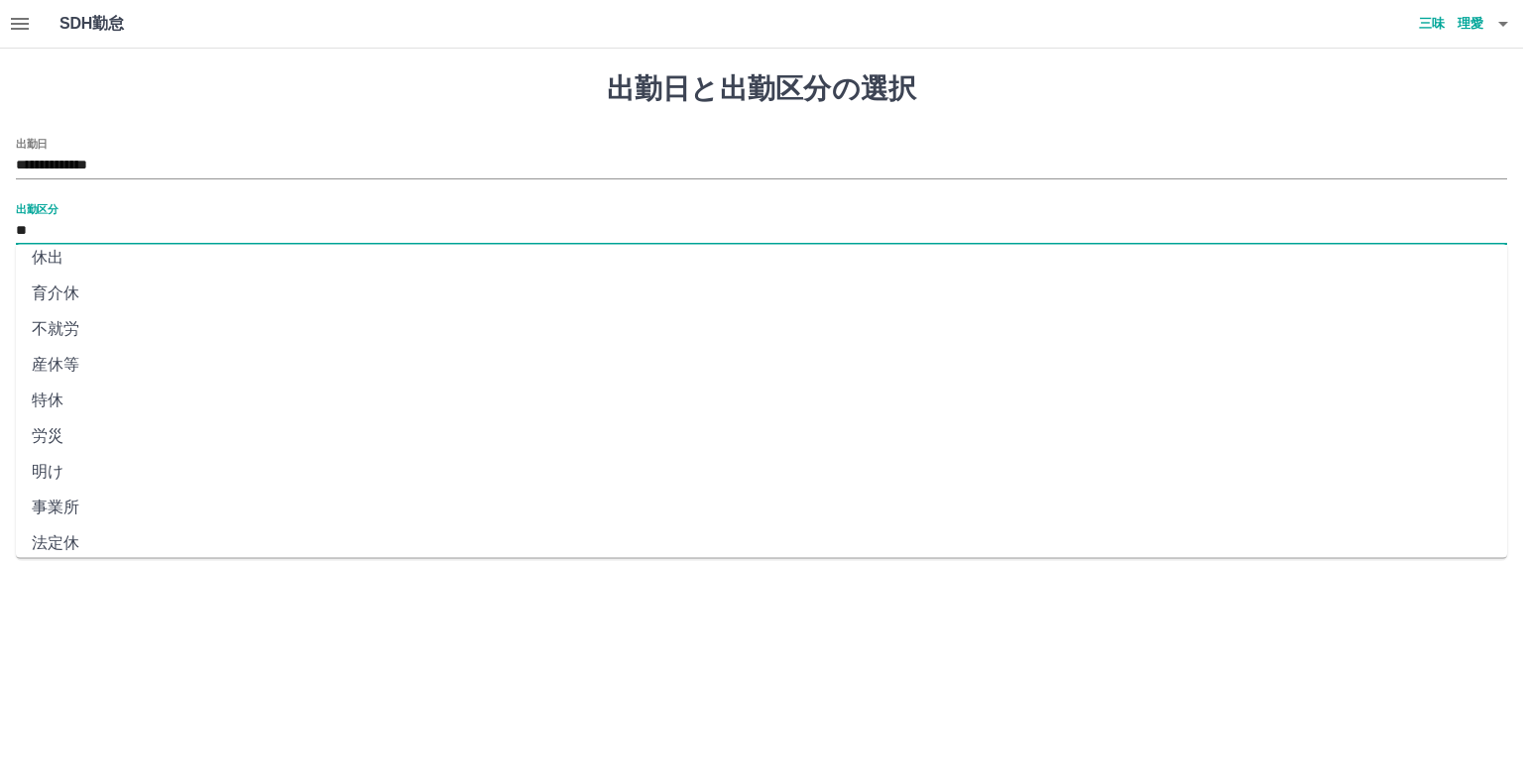 click on "法定休" at bounding box center [762, 543] 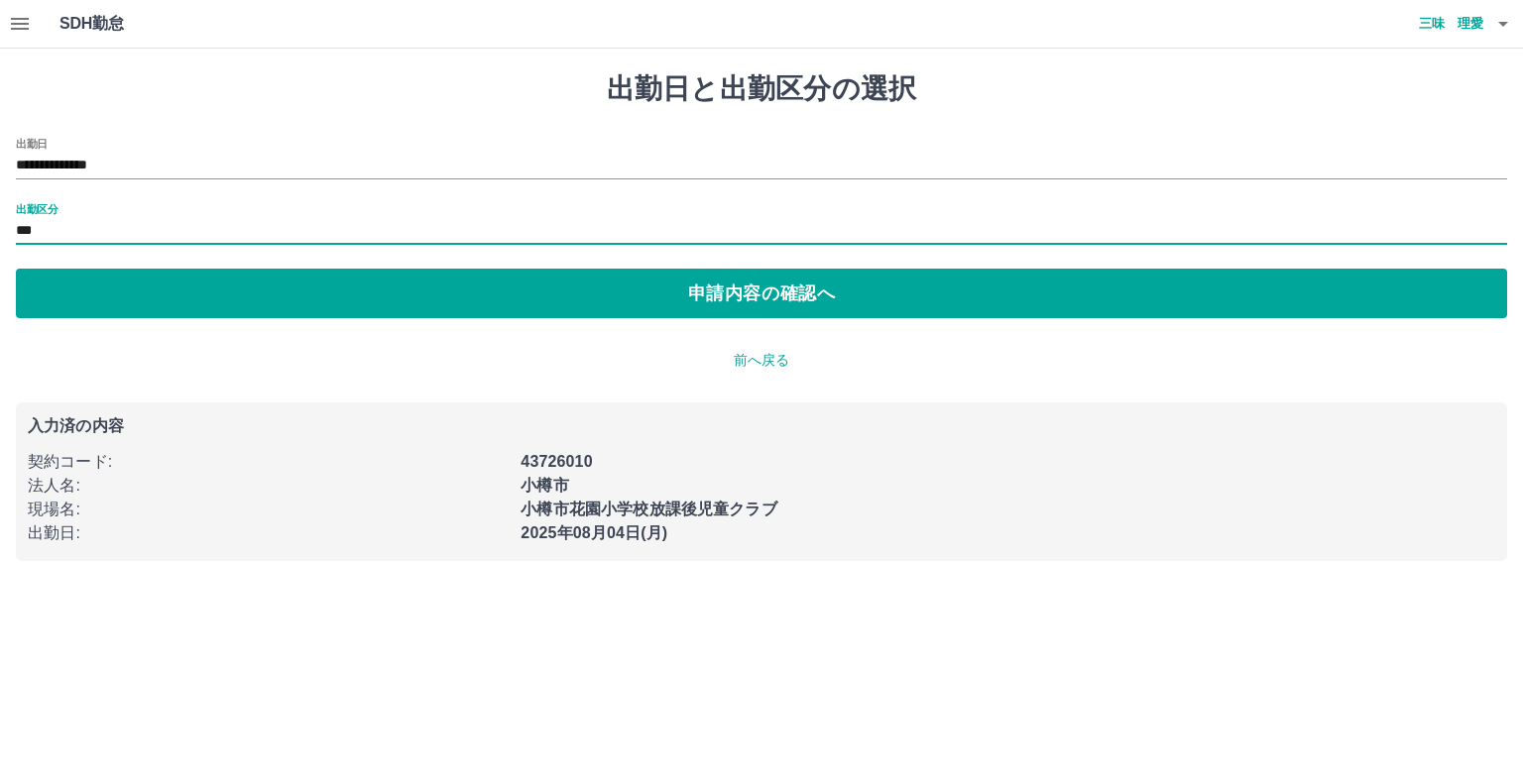 click on "**********" at bounding box center (762, 316) 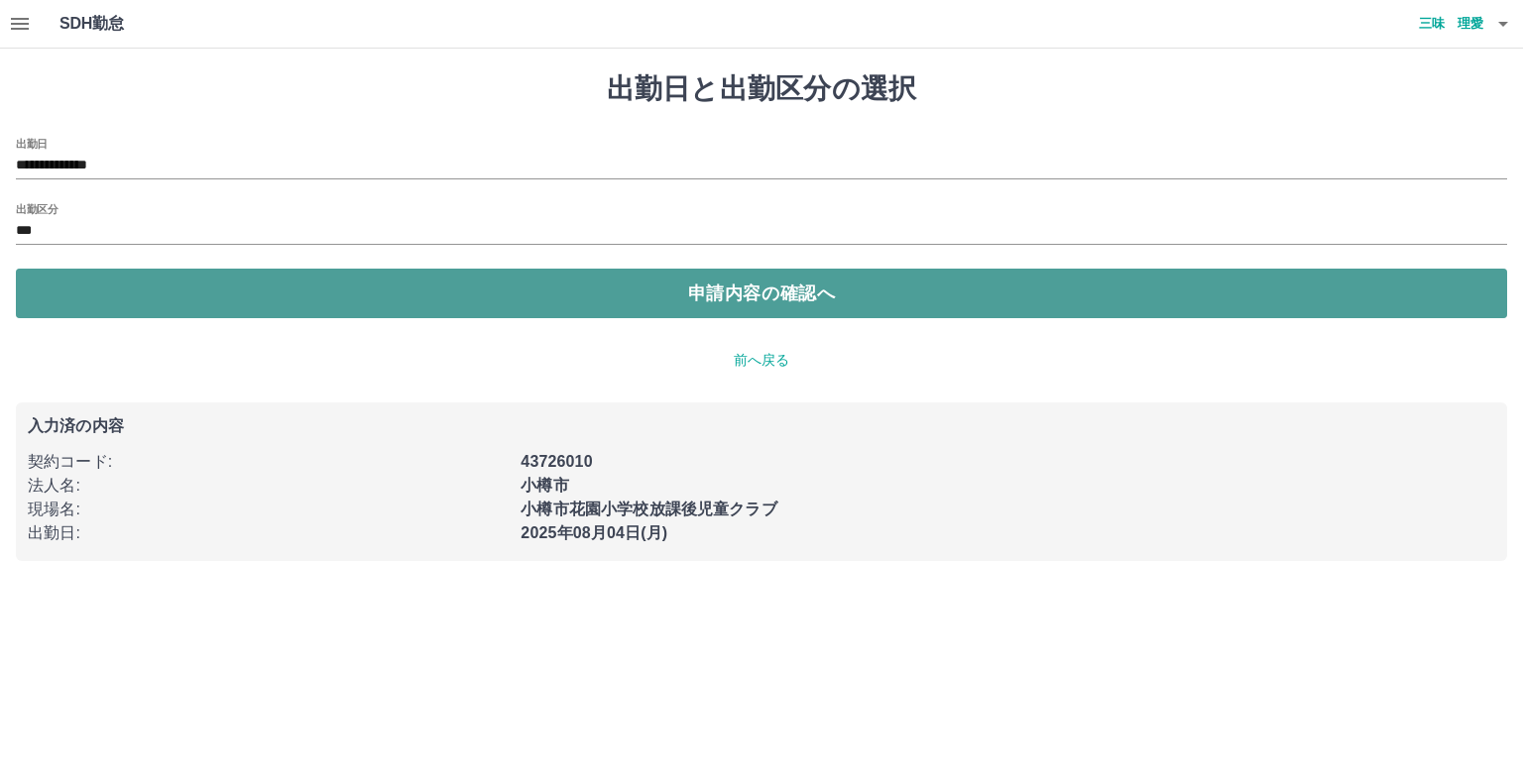 drag, startPoint x: 197, startPoint y: 303, endPoint x: 186, endPoint y: 304, distance: 11.045361 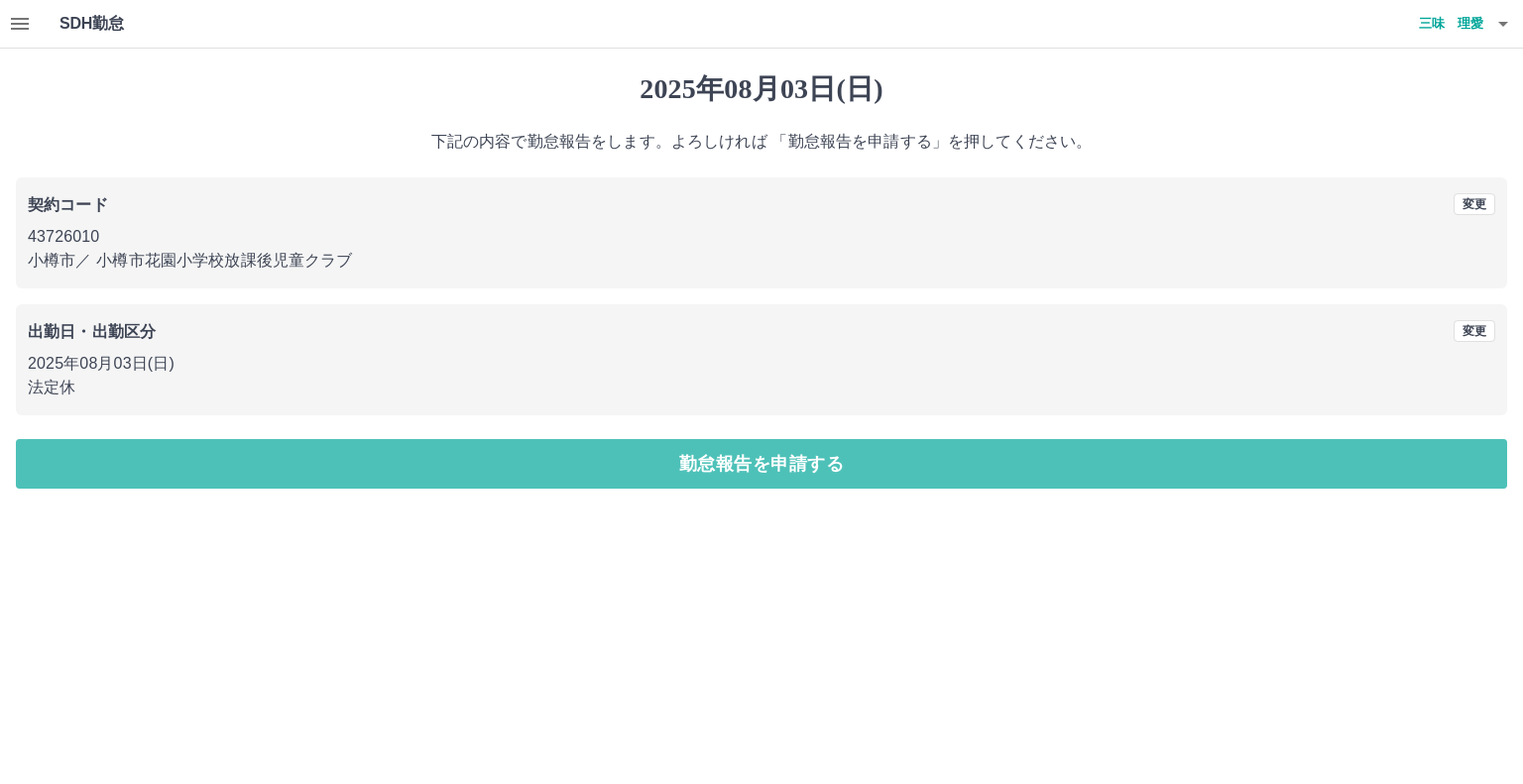 click on "勤怠報告を申請する" at bounding box center [762, 464] 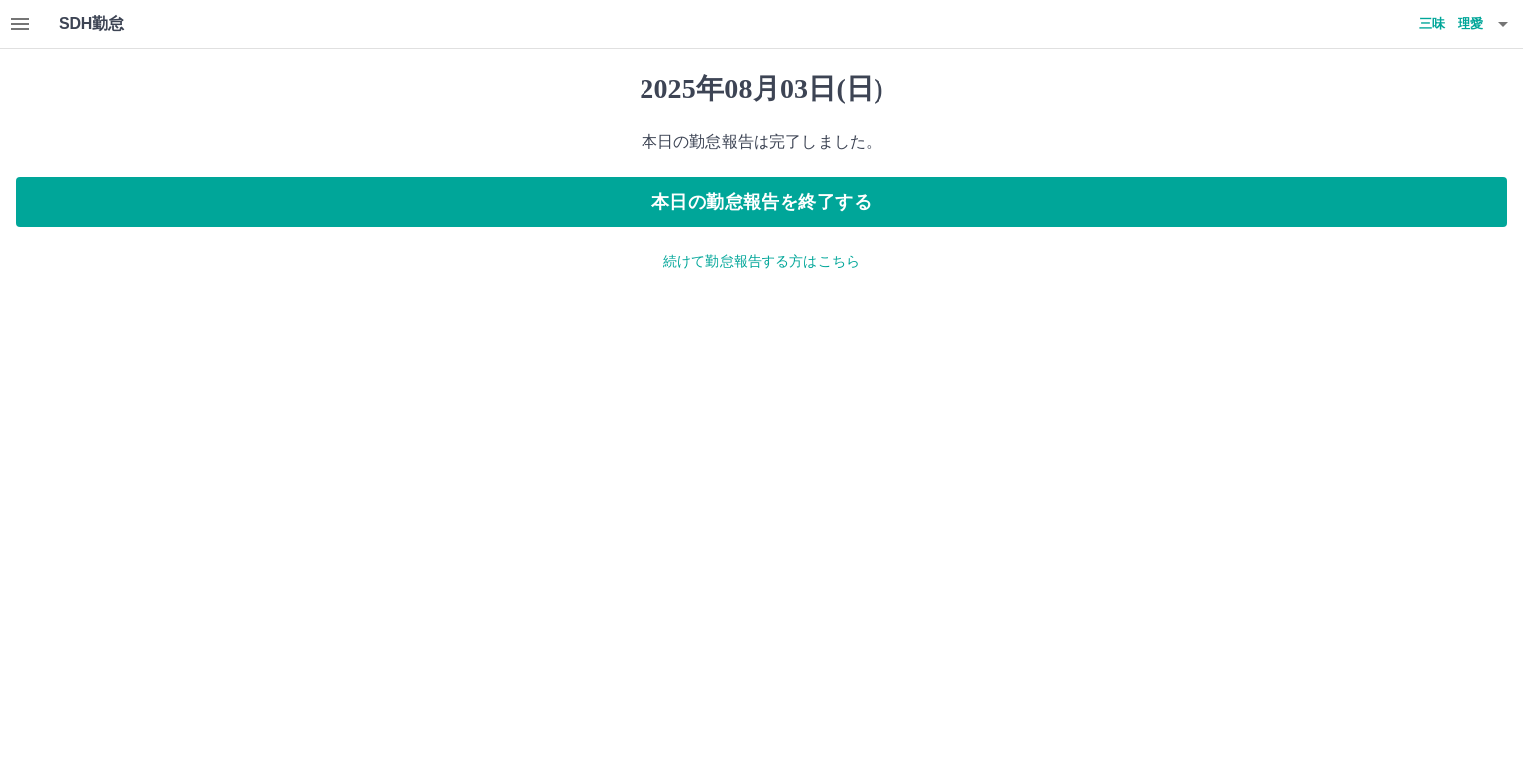 click on "続けて勤怠報告する方はこちら" at bounding box center [762, 261] 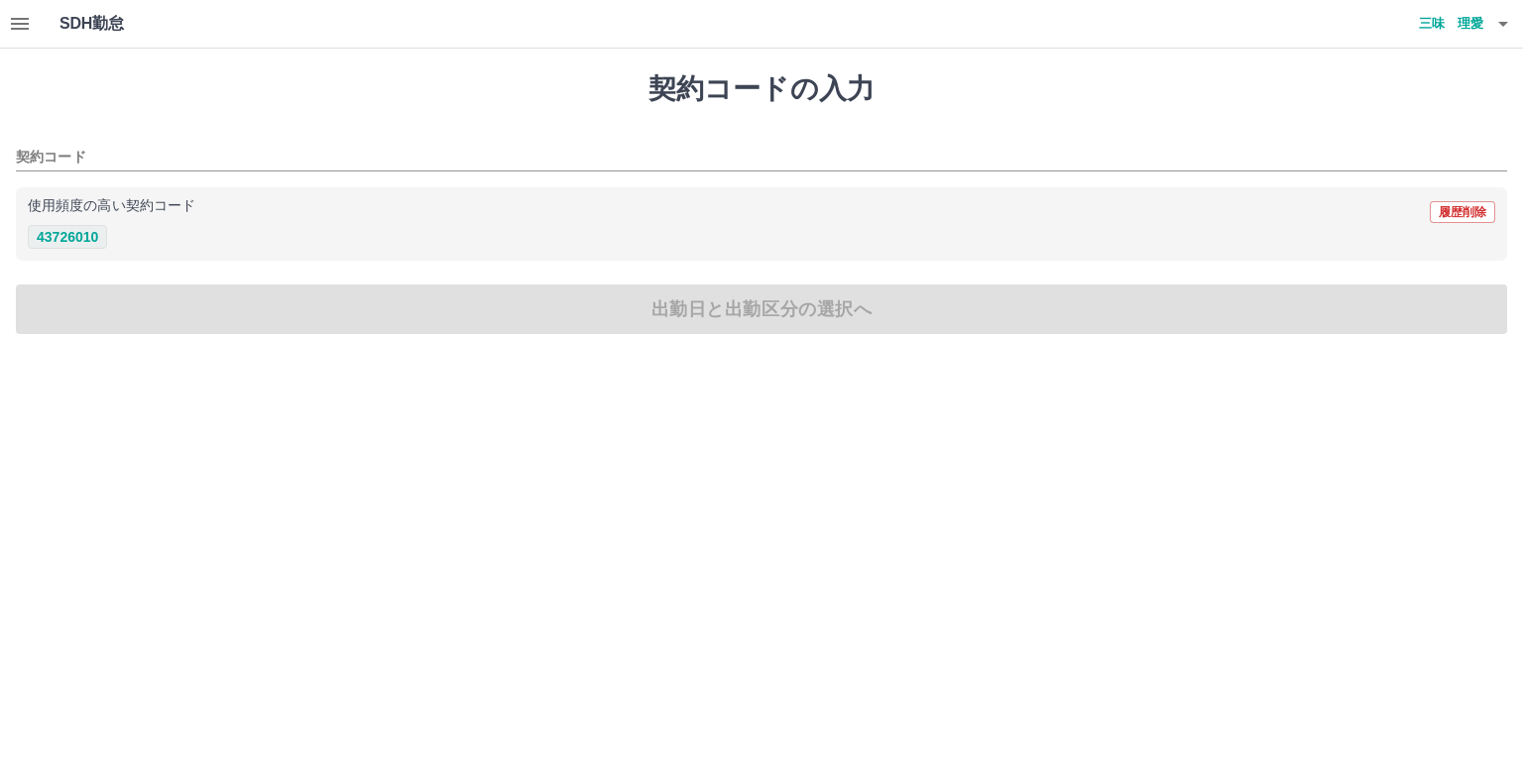 click on "43726010" at bounding box center (67, 237) 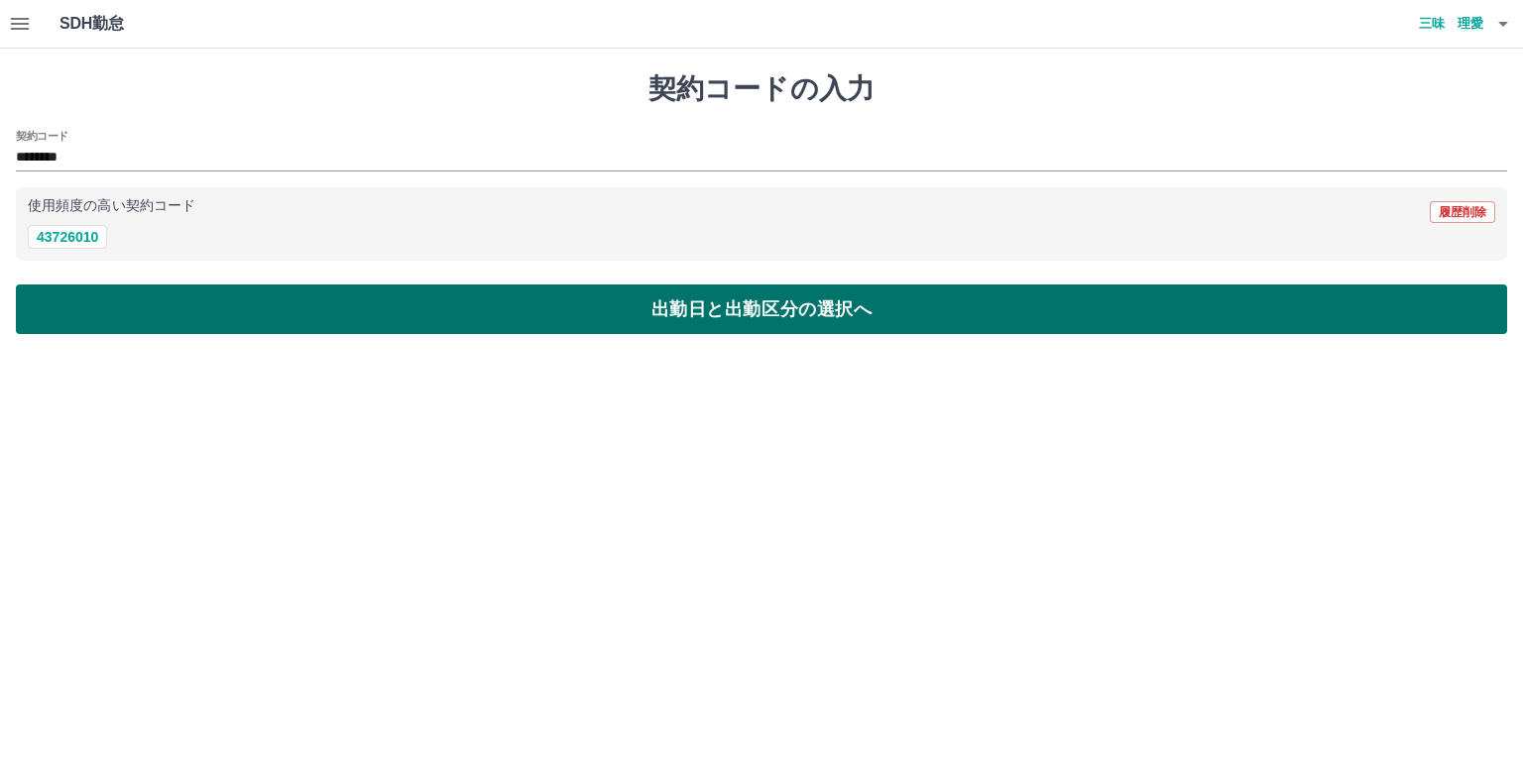 click on "出勤日と出勤区分の選択へ" at bounding box center [762, 309] 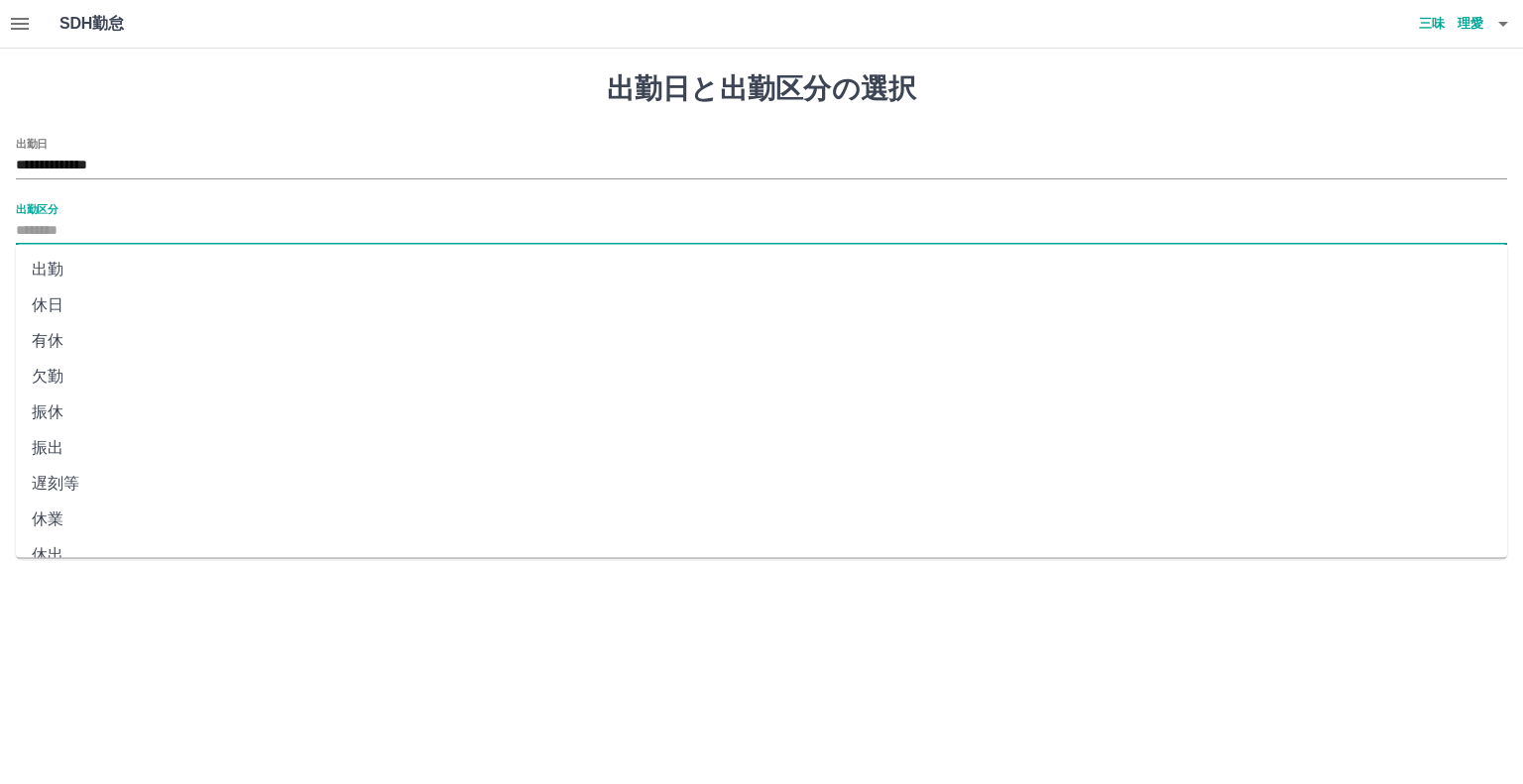 click on "出勤区分" at bounding box center (762, 231) 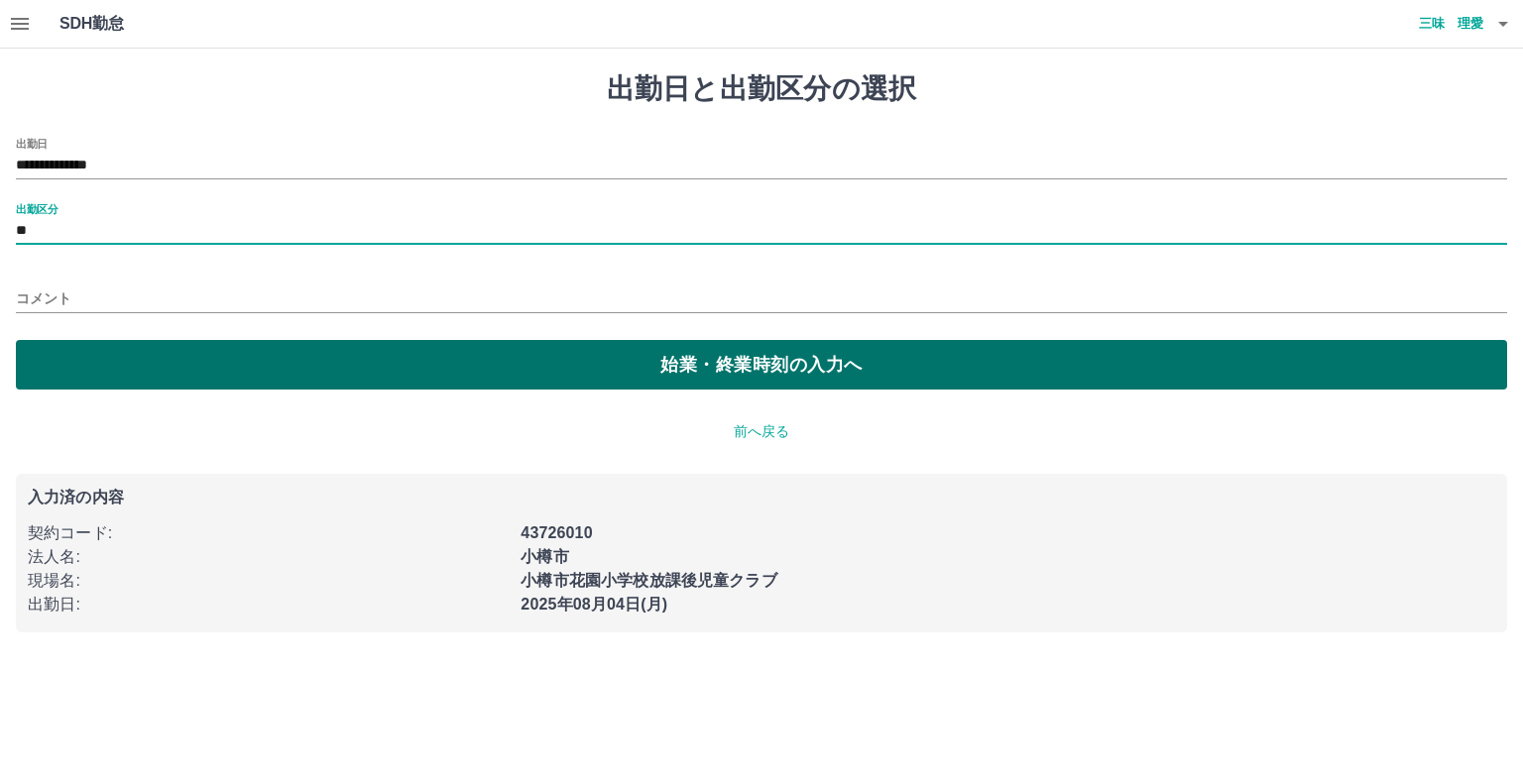 click on "始業・終業時刻の入力へ" at bounding box center [762, 365] 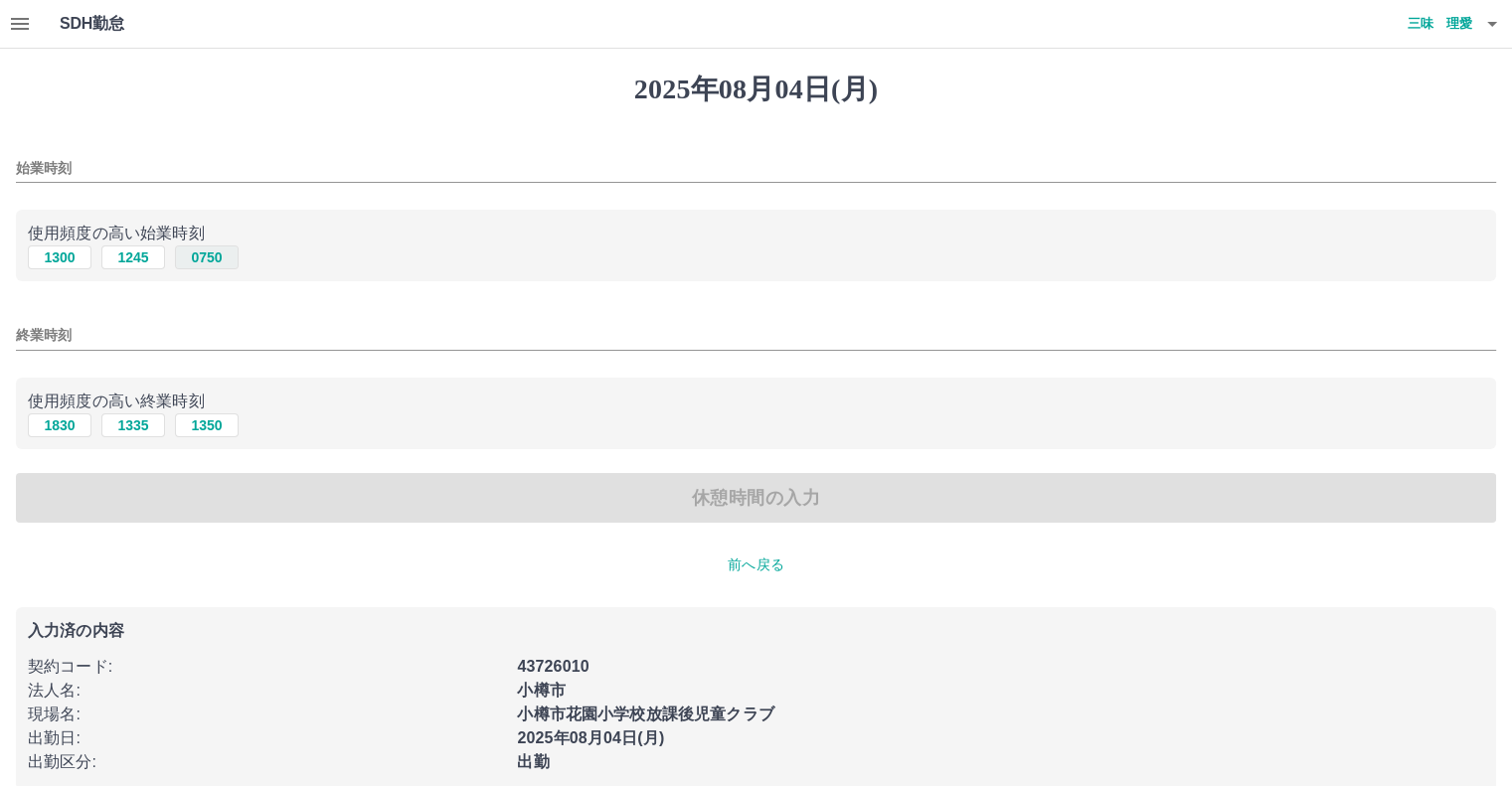 click on "0750" at bounding box center (207, 257) 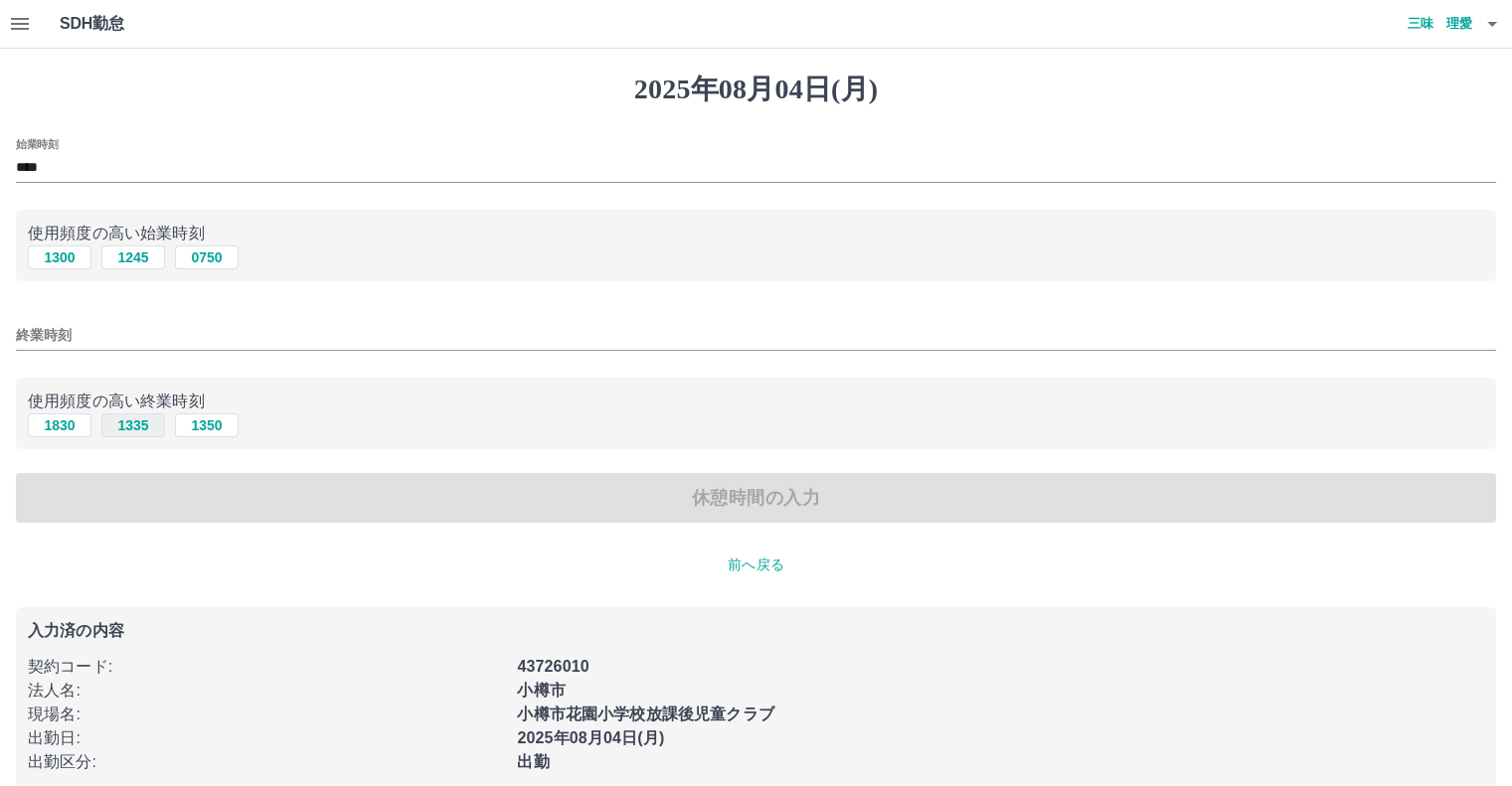 click on "1335" at bounding box center [133, 425] 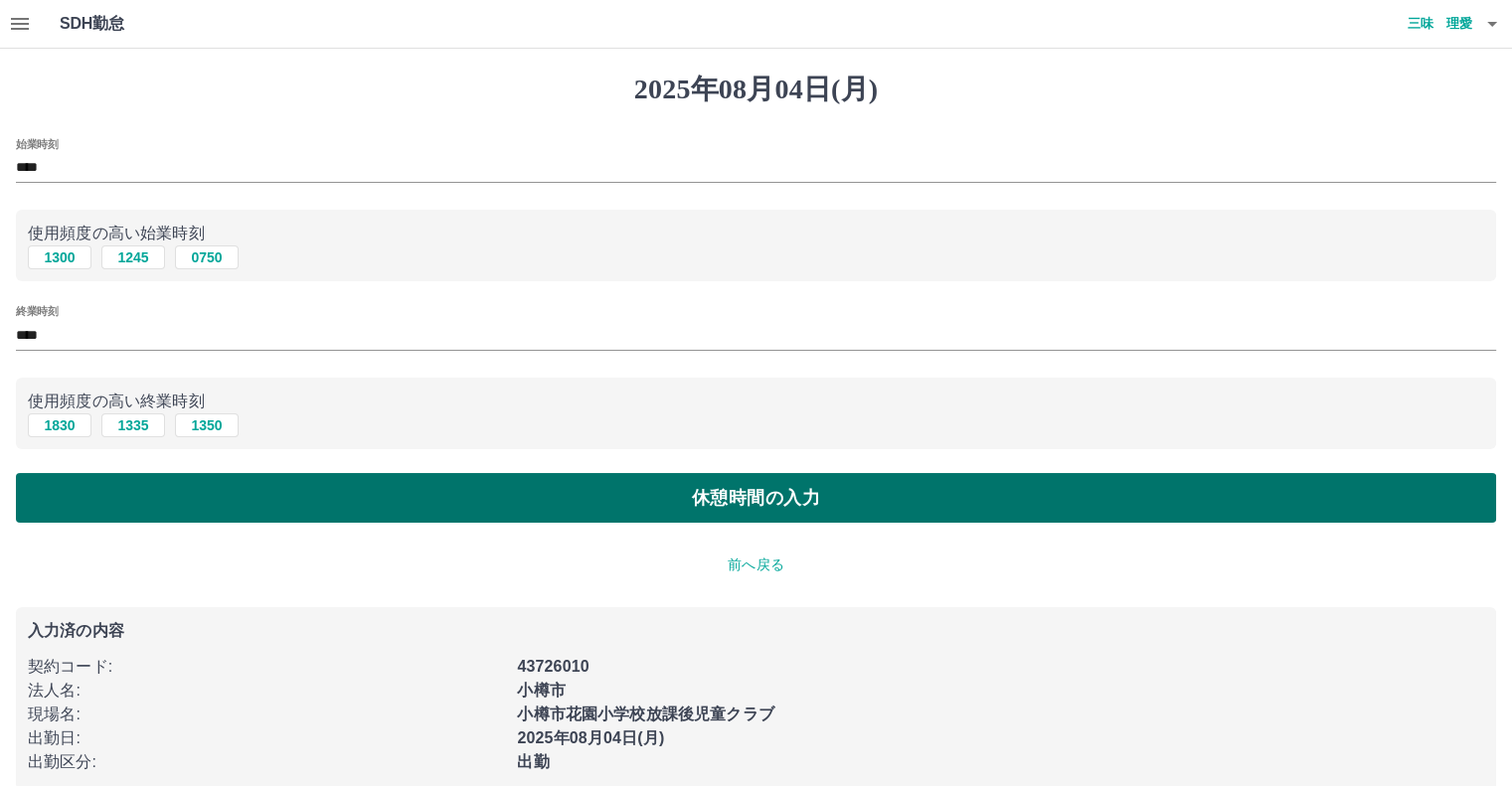 click on "休憩時間の入力" at bounding box center [756, 498] 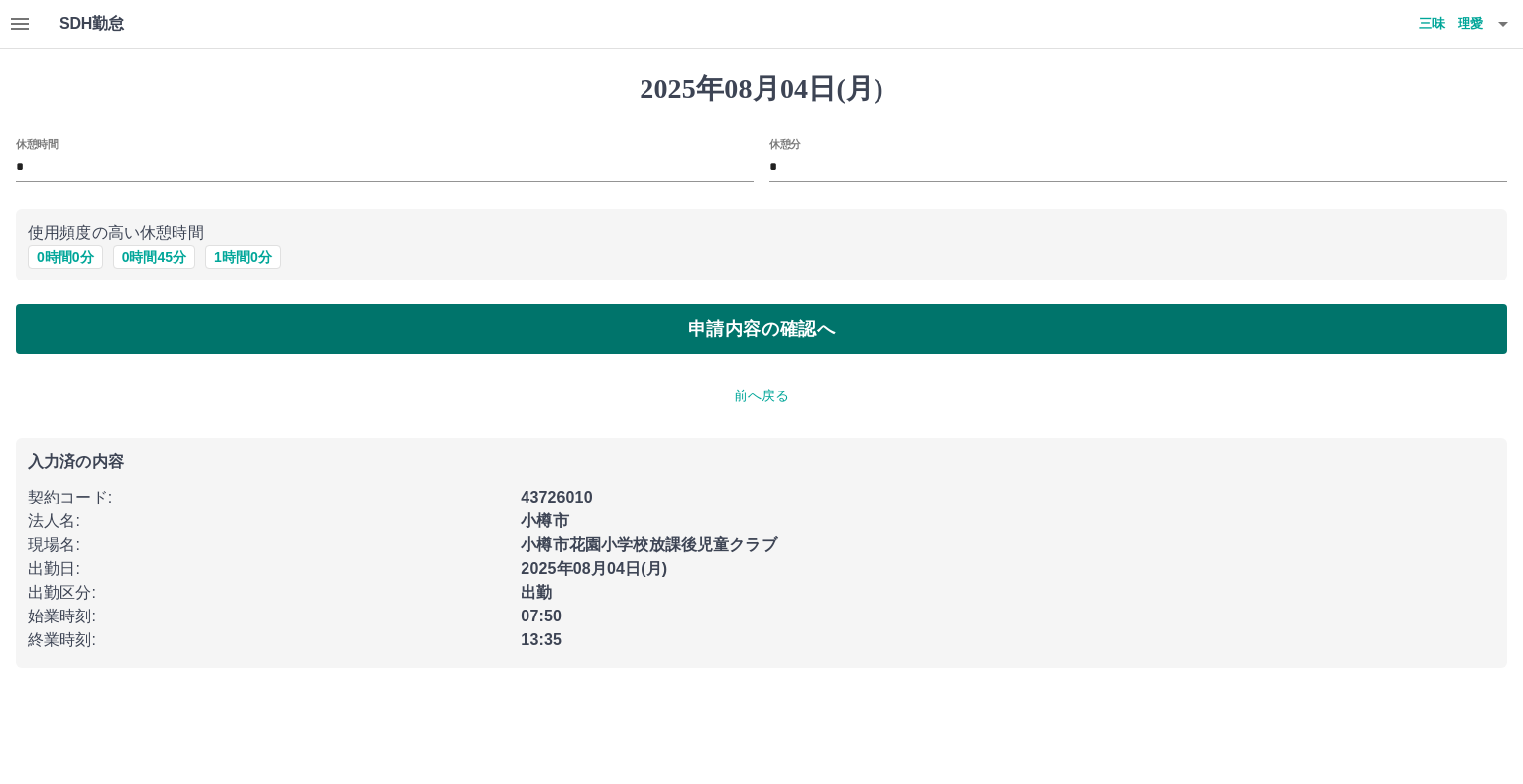 click on "申請内容の確認へ" at bounding box center (762, 329) 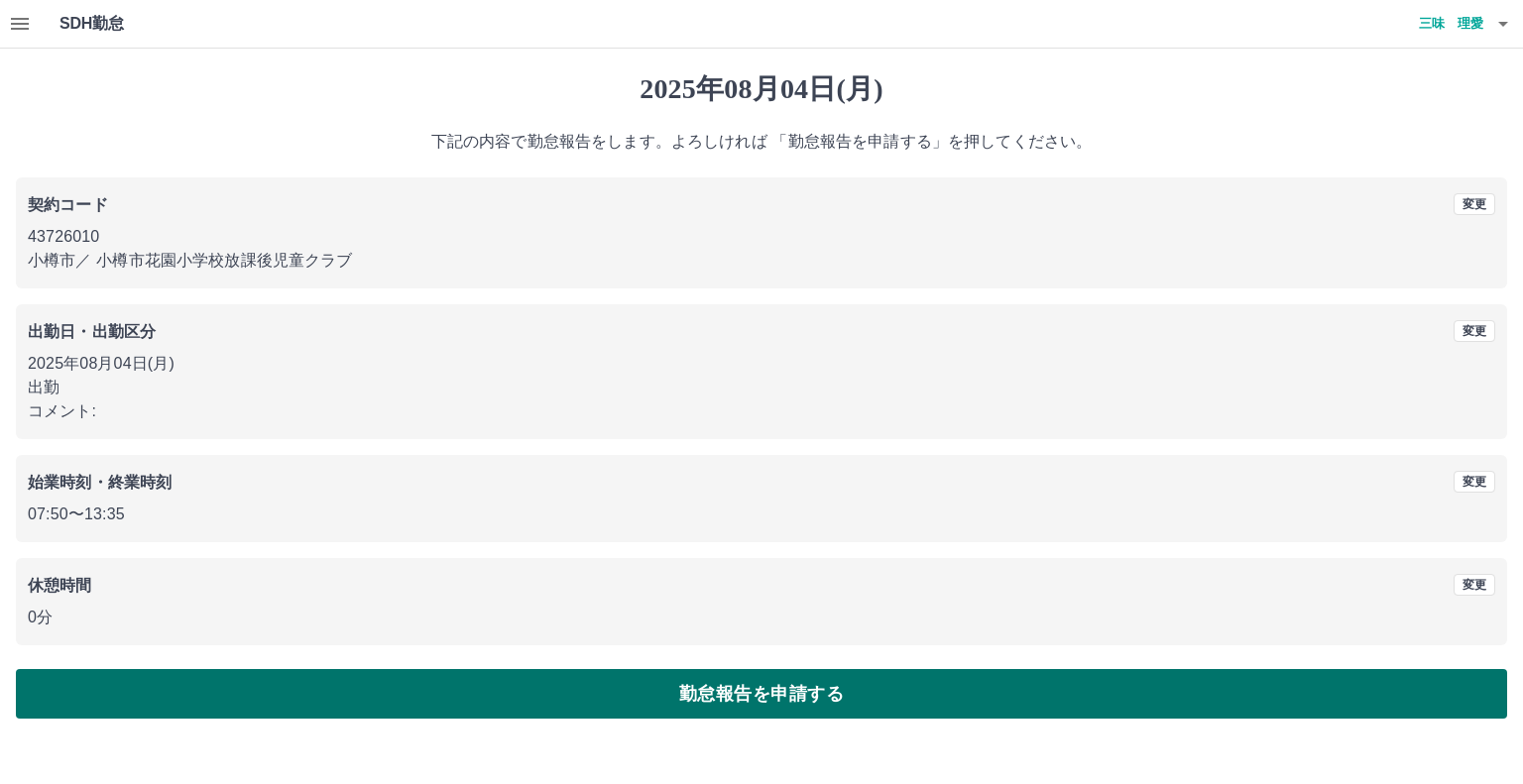 drag, startPoint x: 225, startPoint y: 697, endPoint x: 214, endPoint y: 683, distance: 17.804494 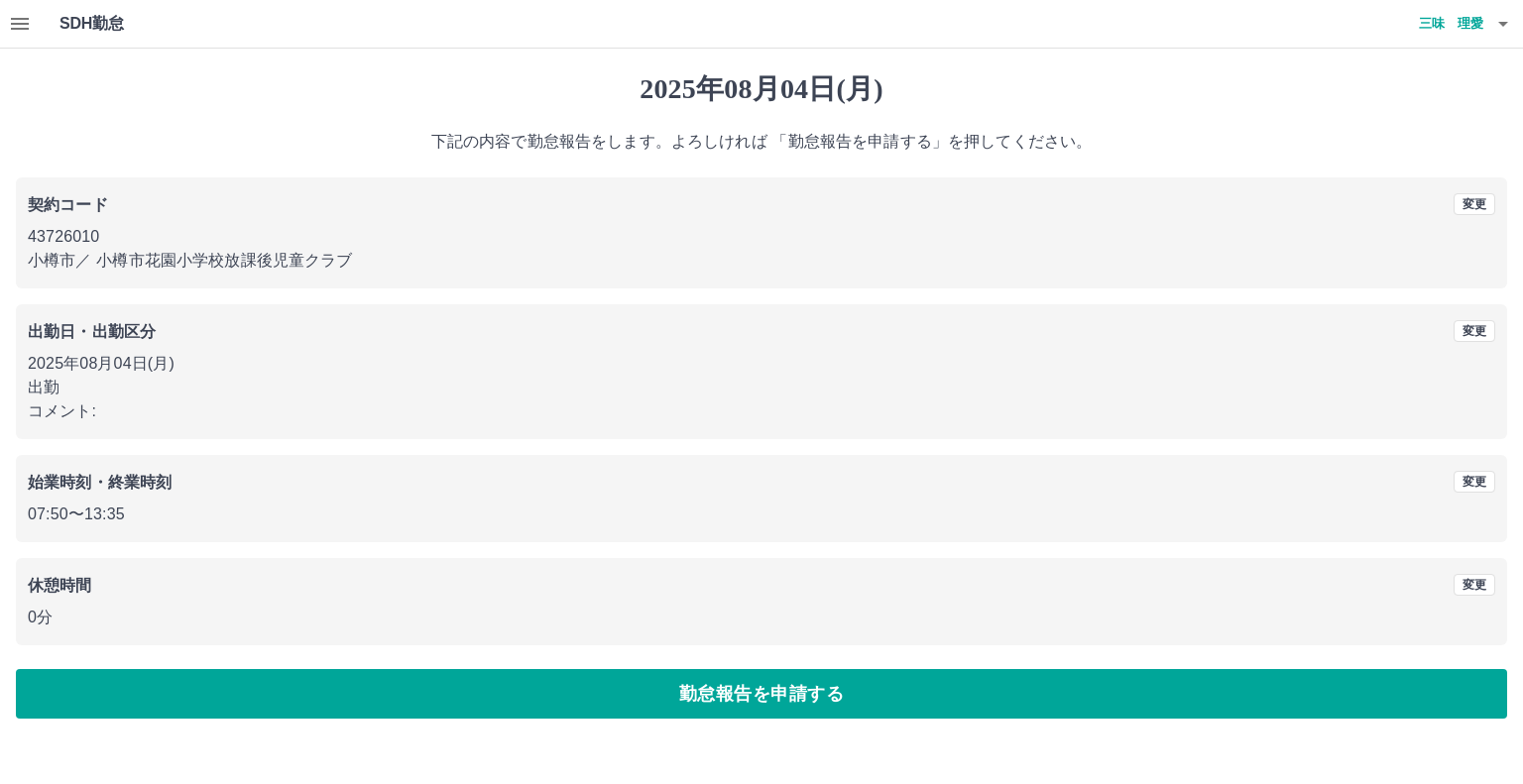 click on "勤怠報告を申請する" at bounding box center (762, 694) 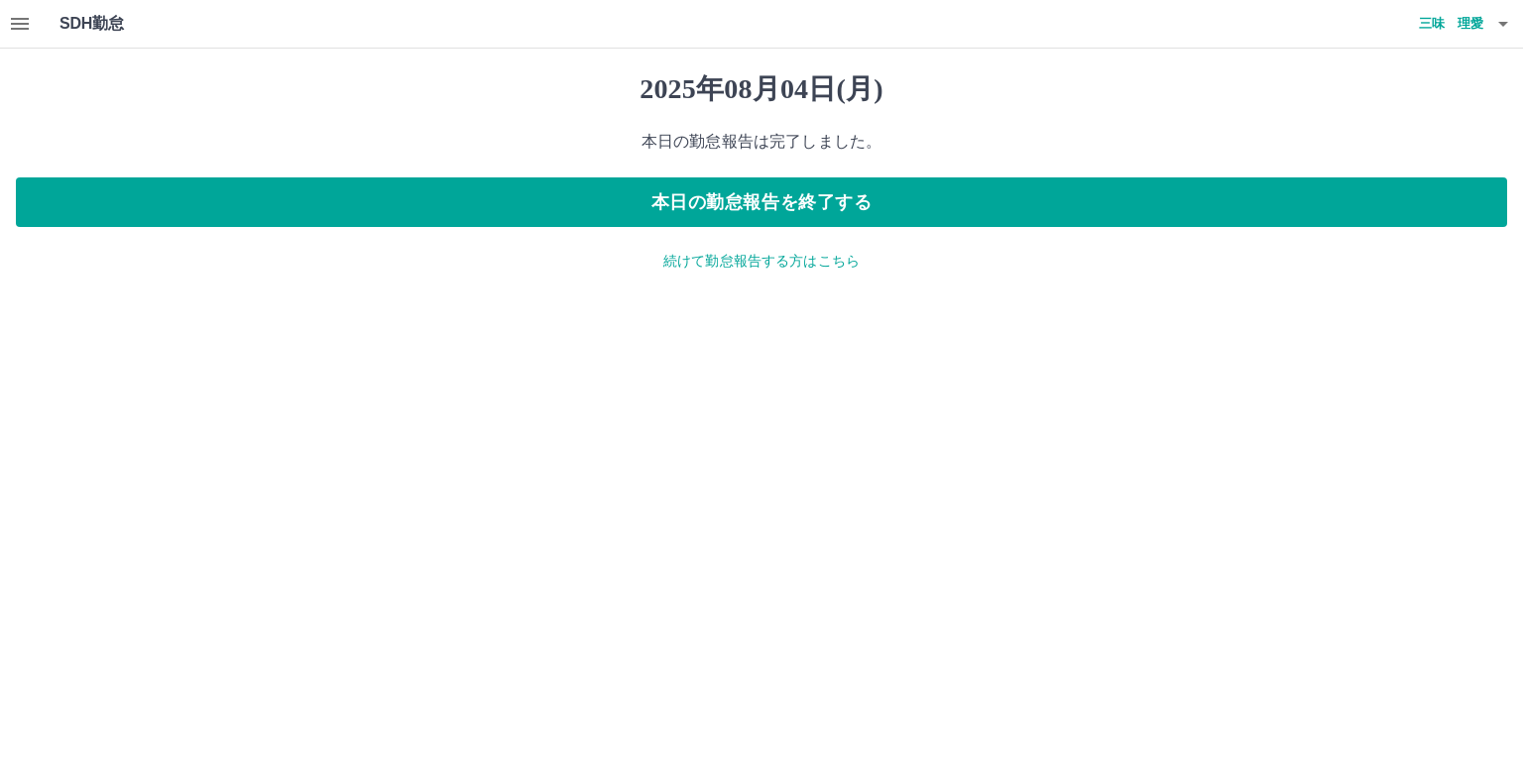 click on "続けて勤怠報告する方はこちら" at bounding box center (762, 261) 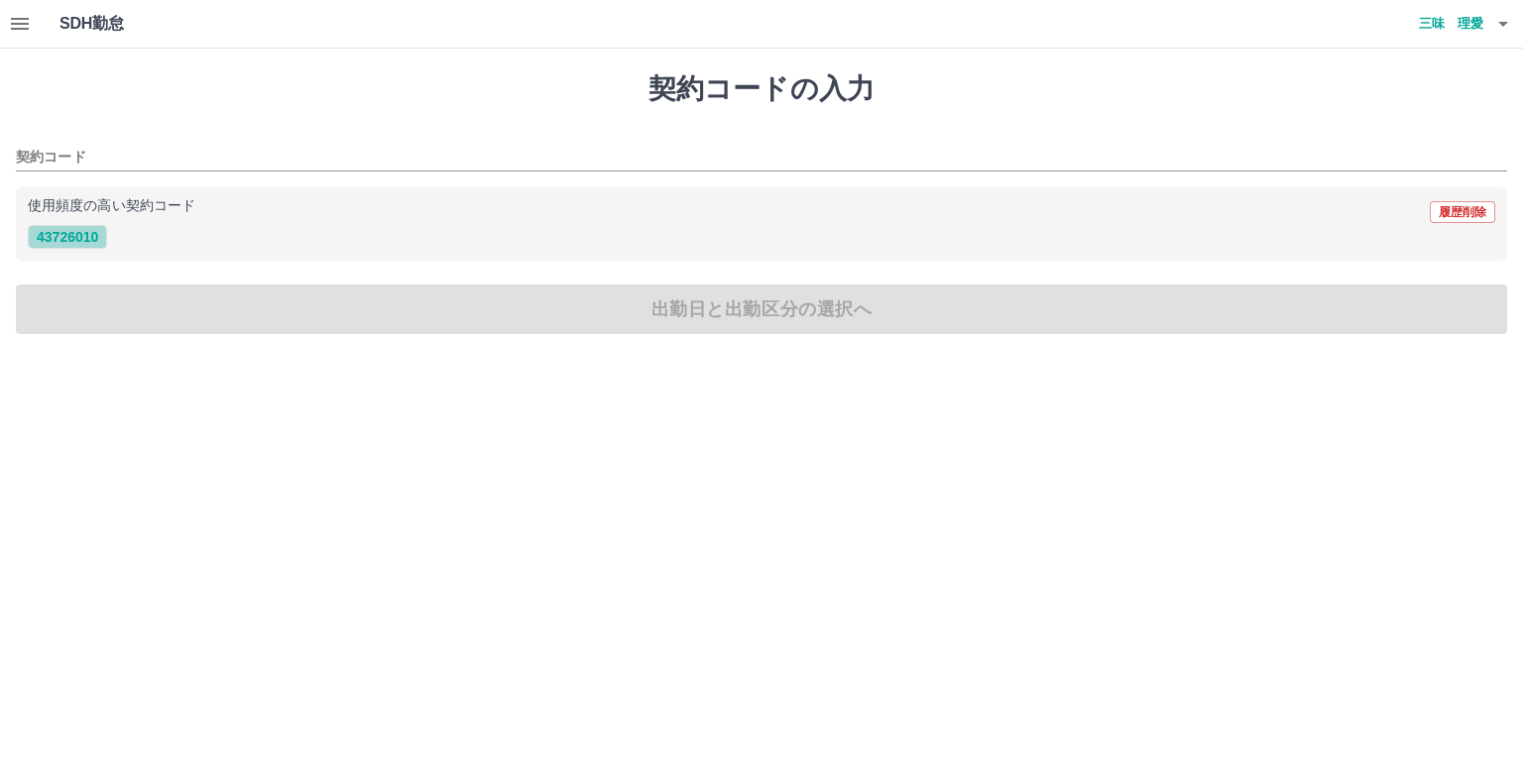 click on "43726010" at bounding box center (67, 237) 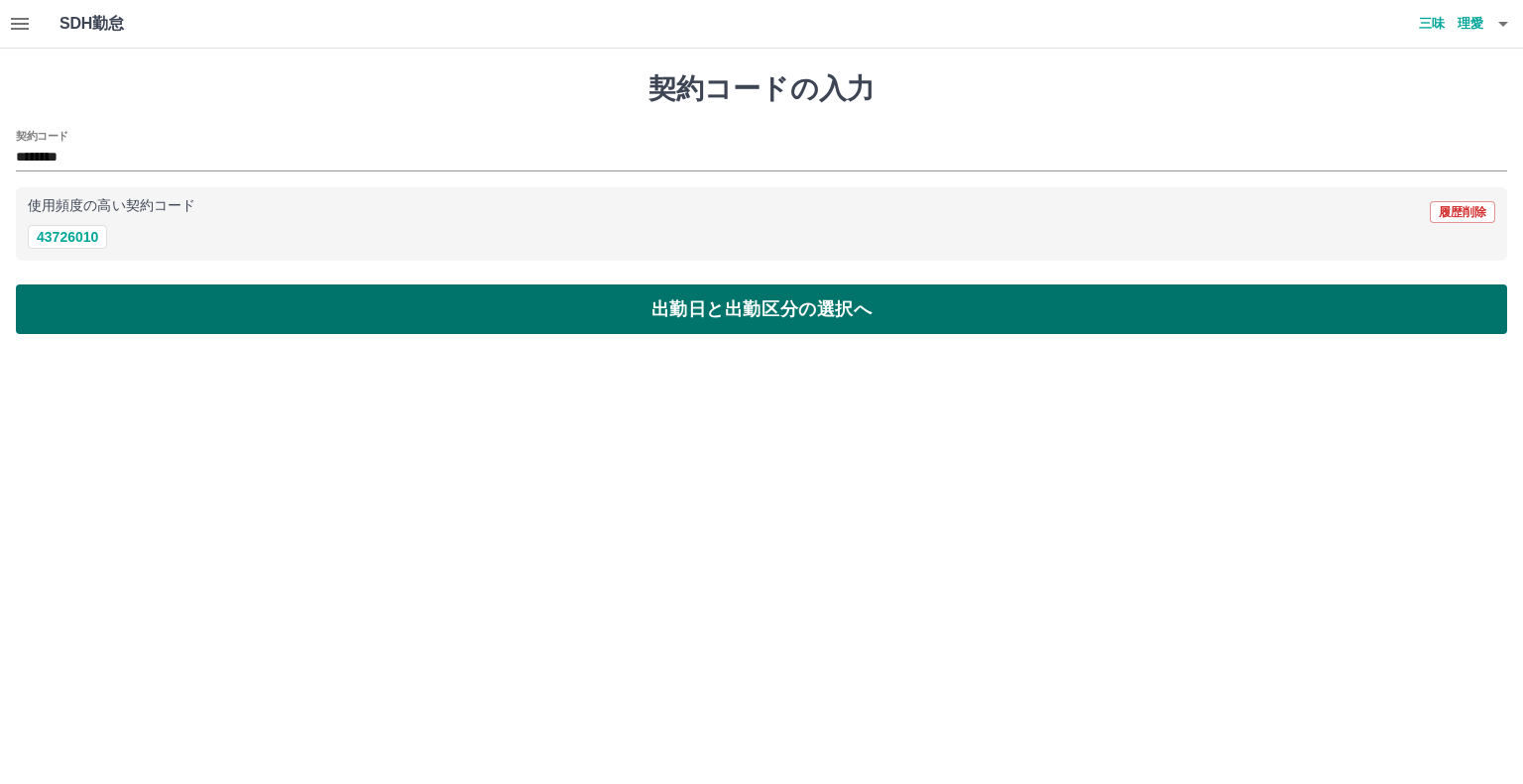 click on "出勤日と出勤区分の選択へ" at bounding box center (762, 309) 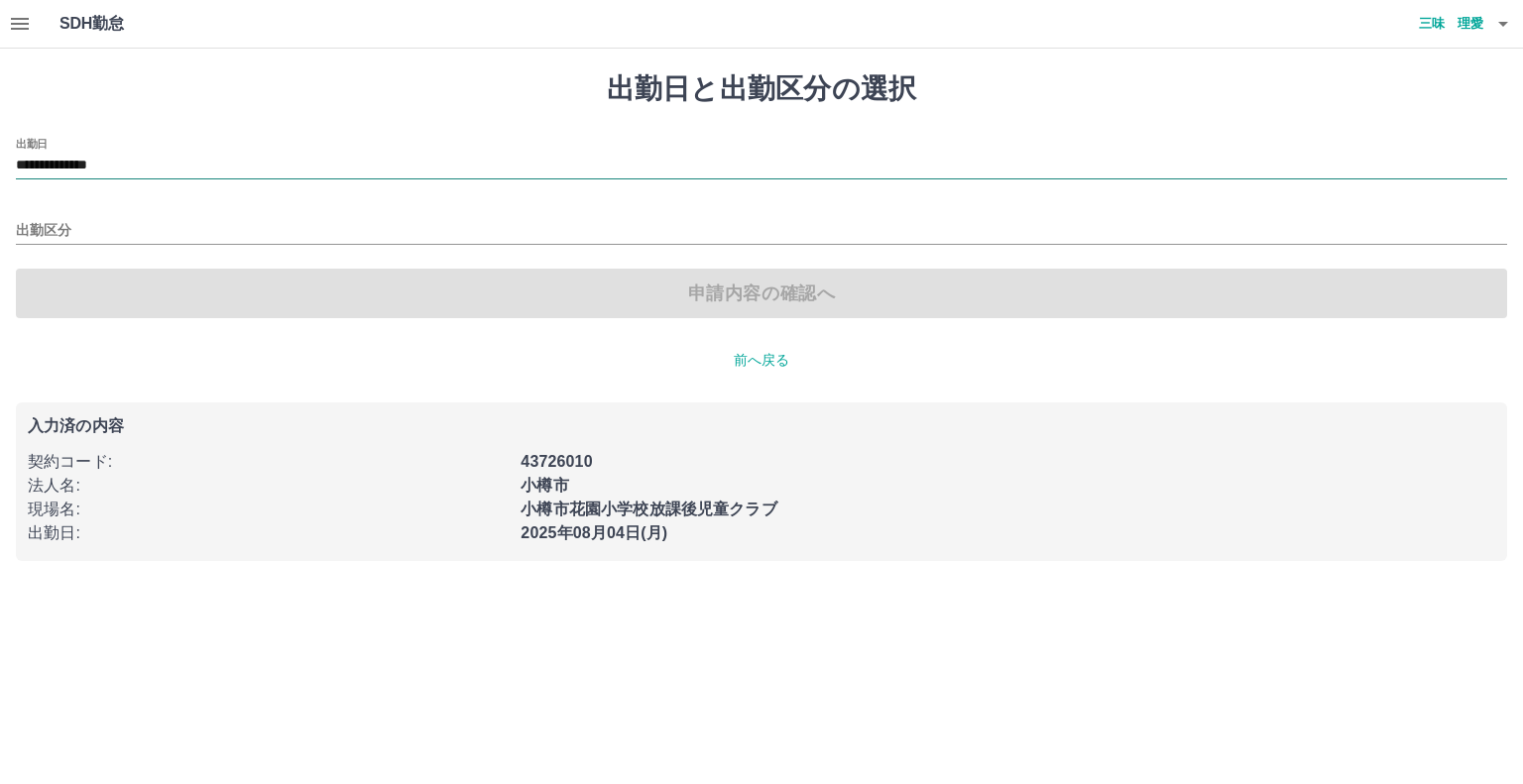 click on "**********" at bounding box center [762, 166] 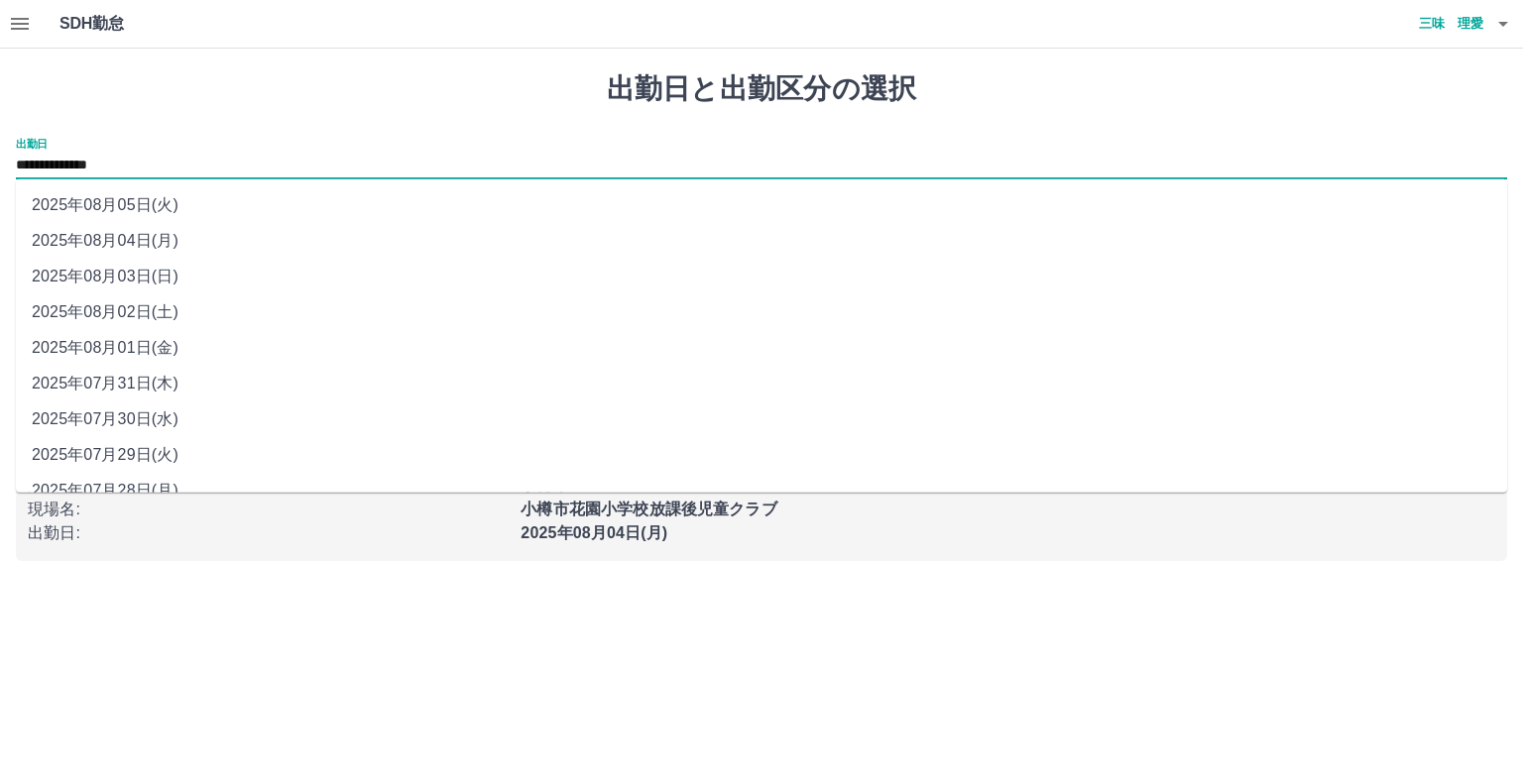click on "2025年08月02日(土)" at bounding box center (762, 312) 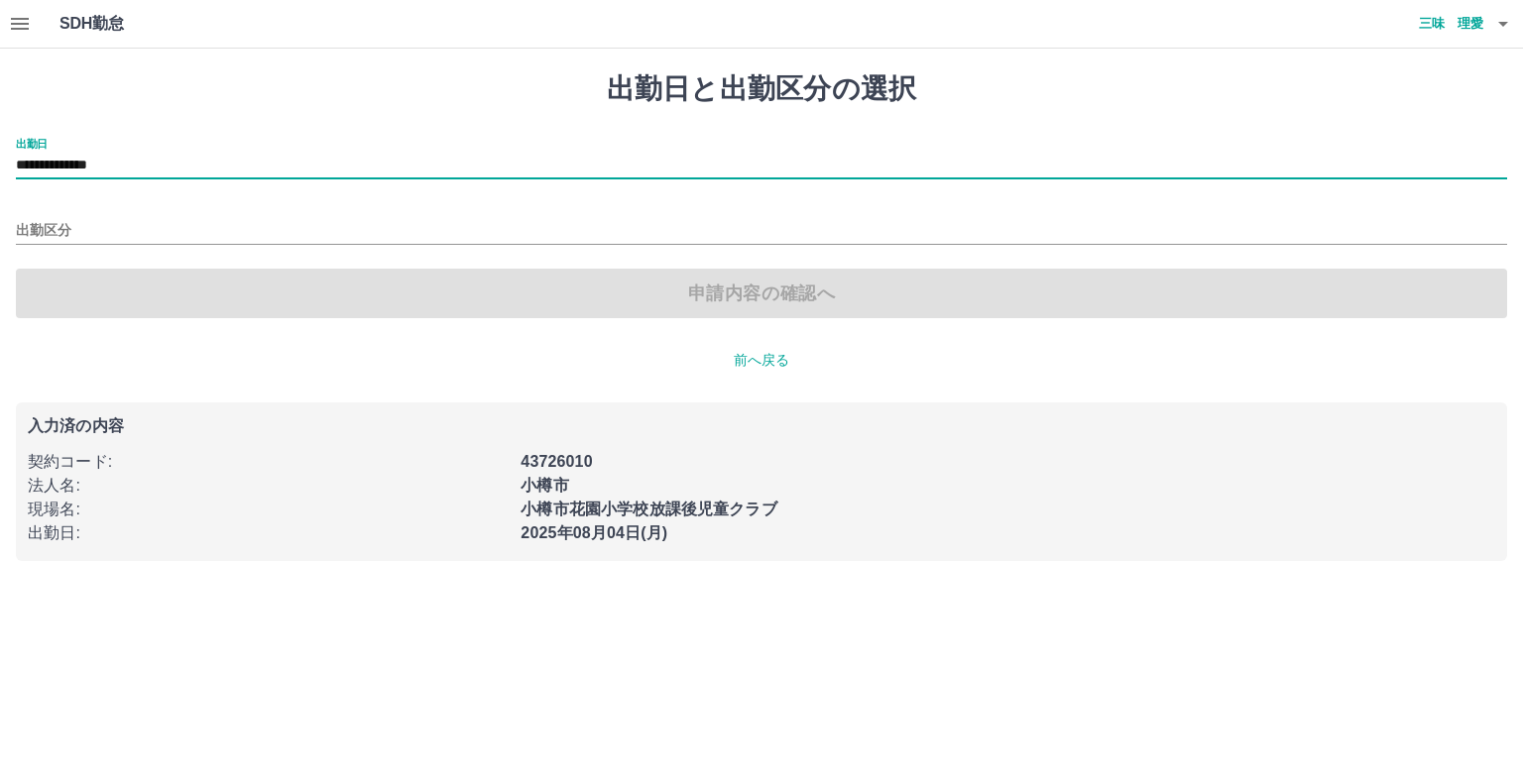 click 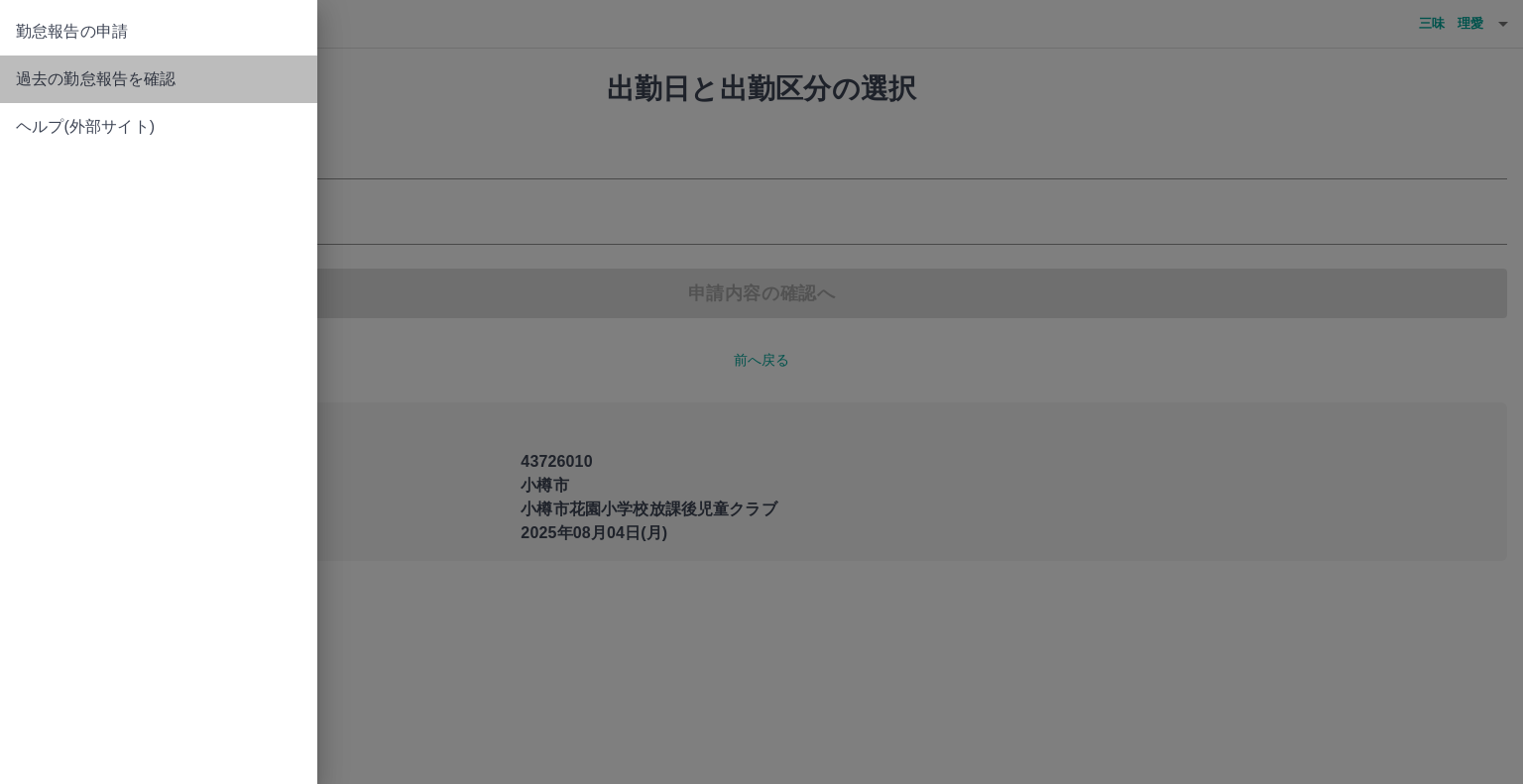 click on "過去の勤怠報告を確認" at bounding box center (159, 79) 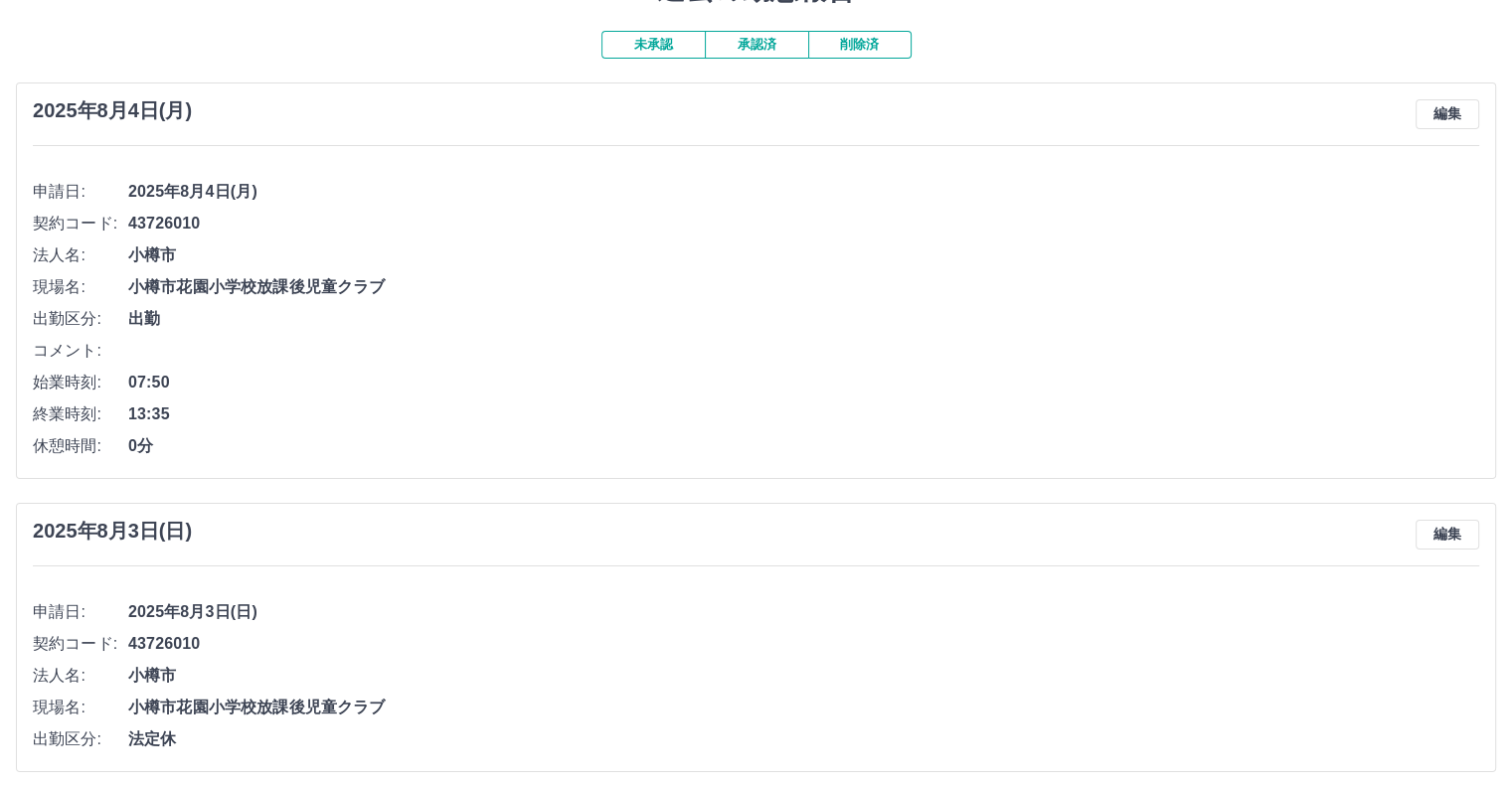 scroll, scrollTop: 0, scrollLeft: 0, axis: both 